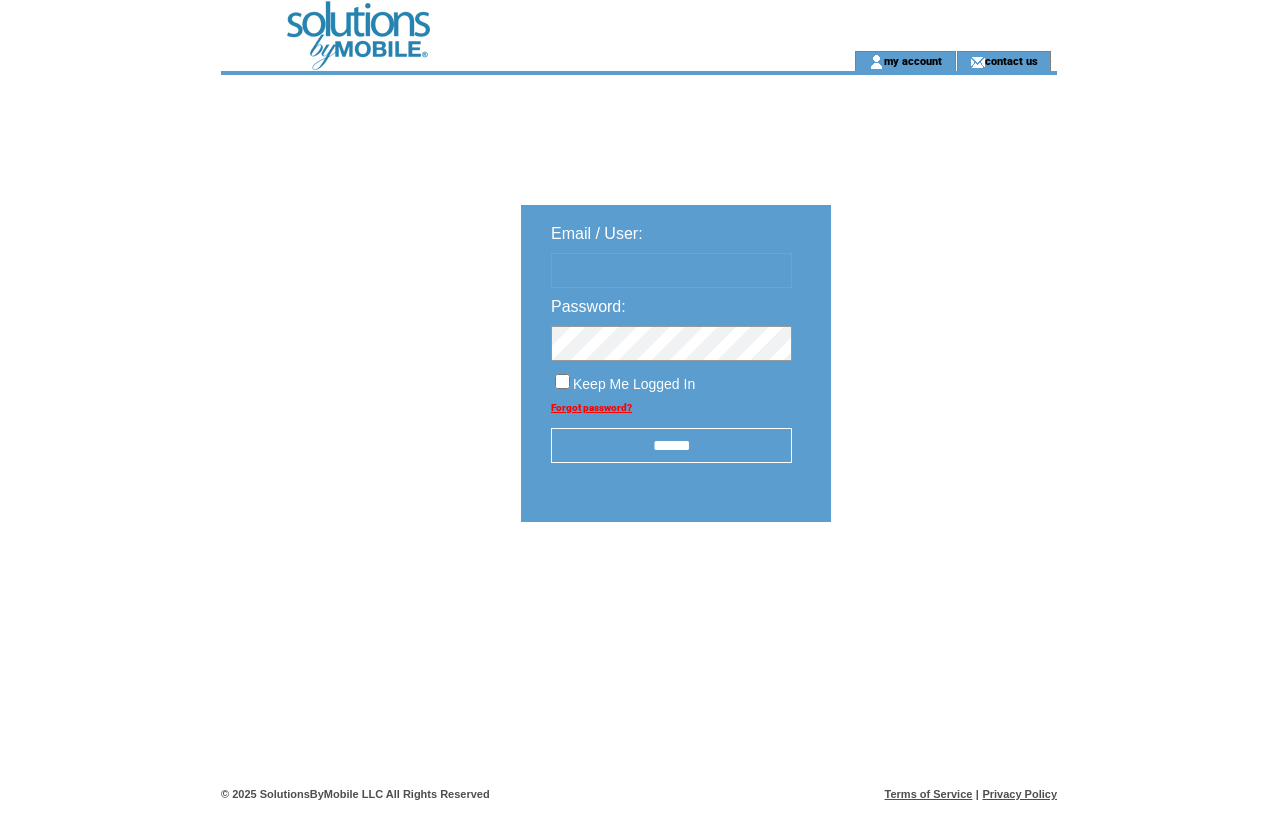 scroll, scrollTop: 0, scrollLeft: 0, axis: both 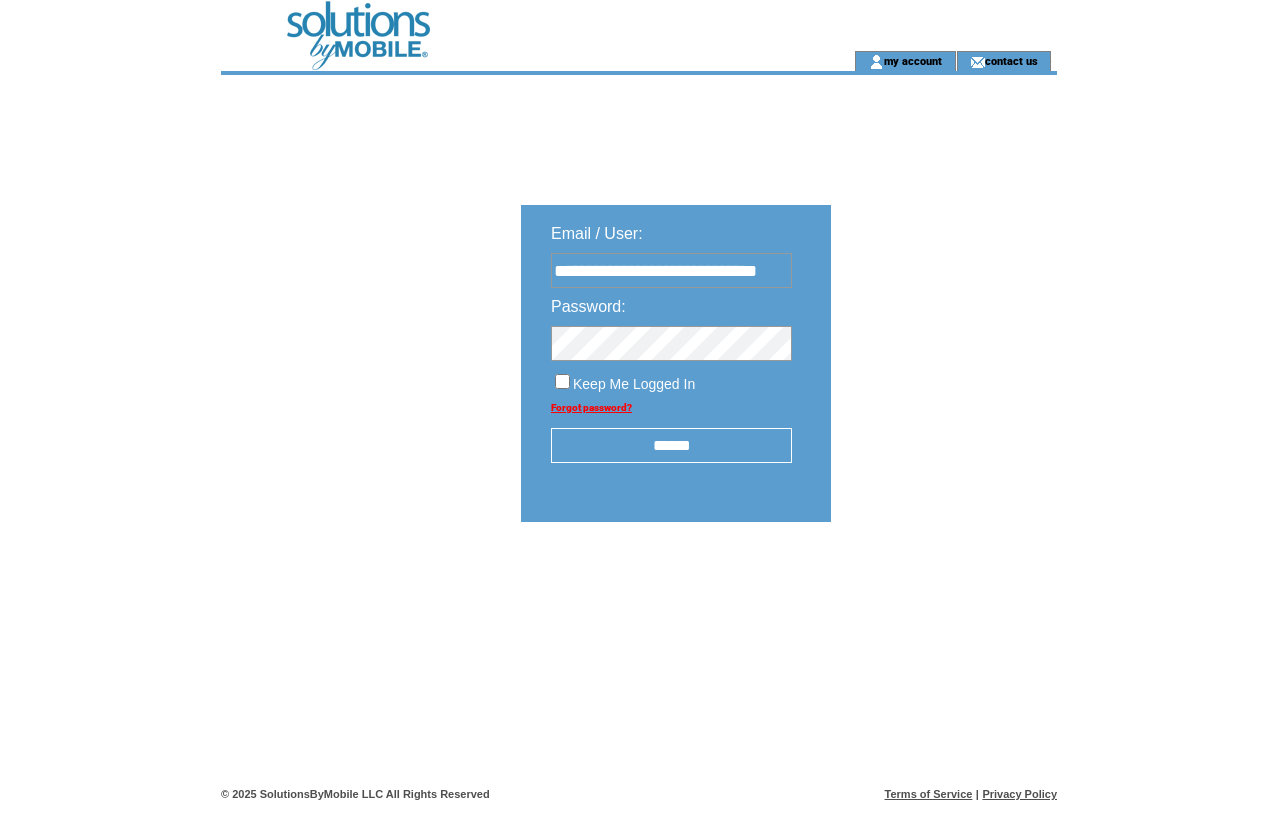 click on "******" at bounding box center [671, 445] 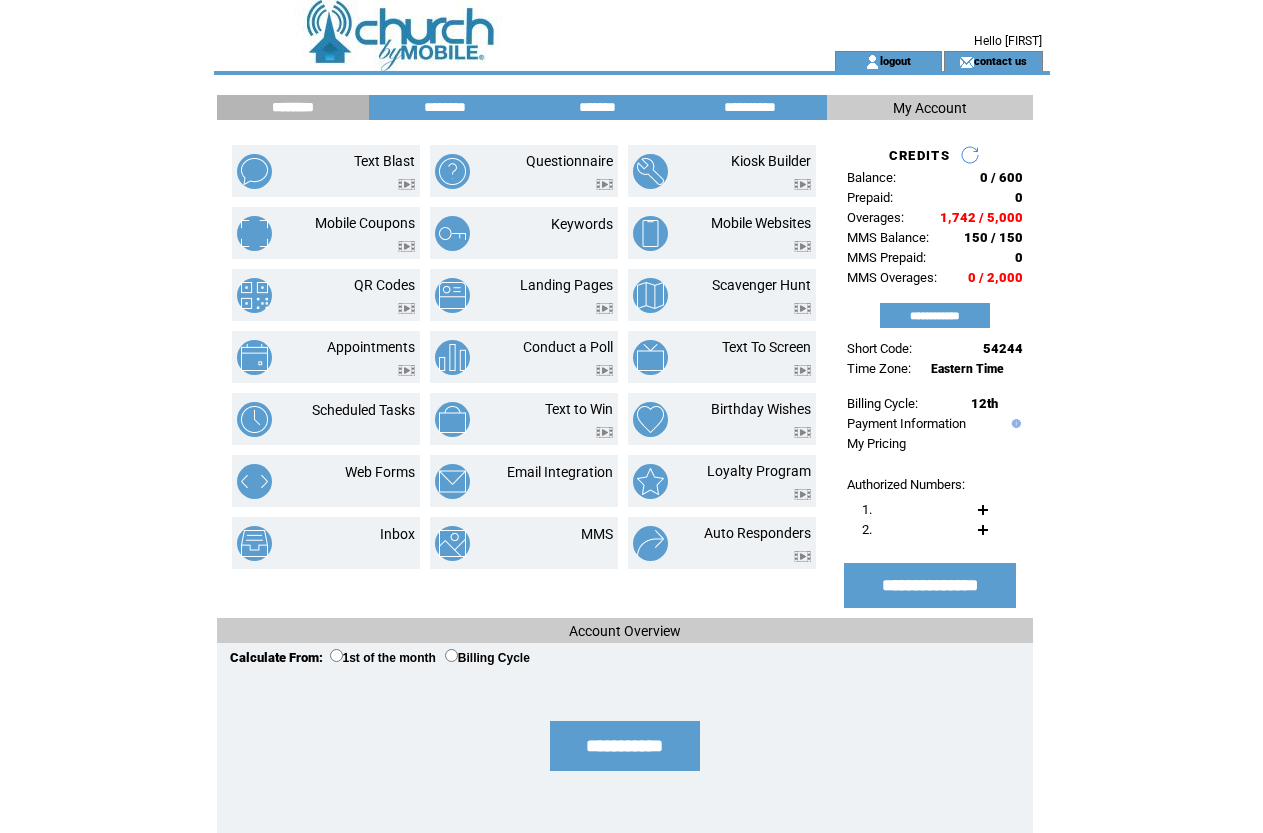 scroll, scrollTop: 0, scrollLeft: 0, axis: both 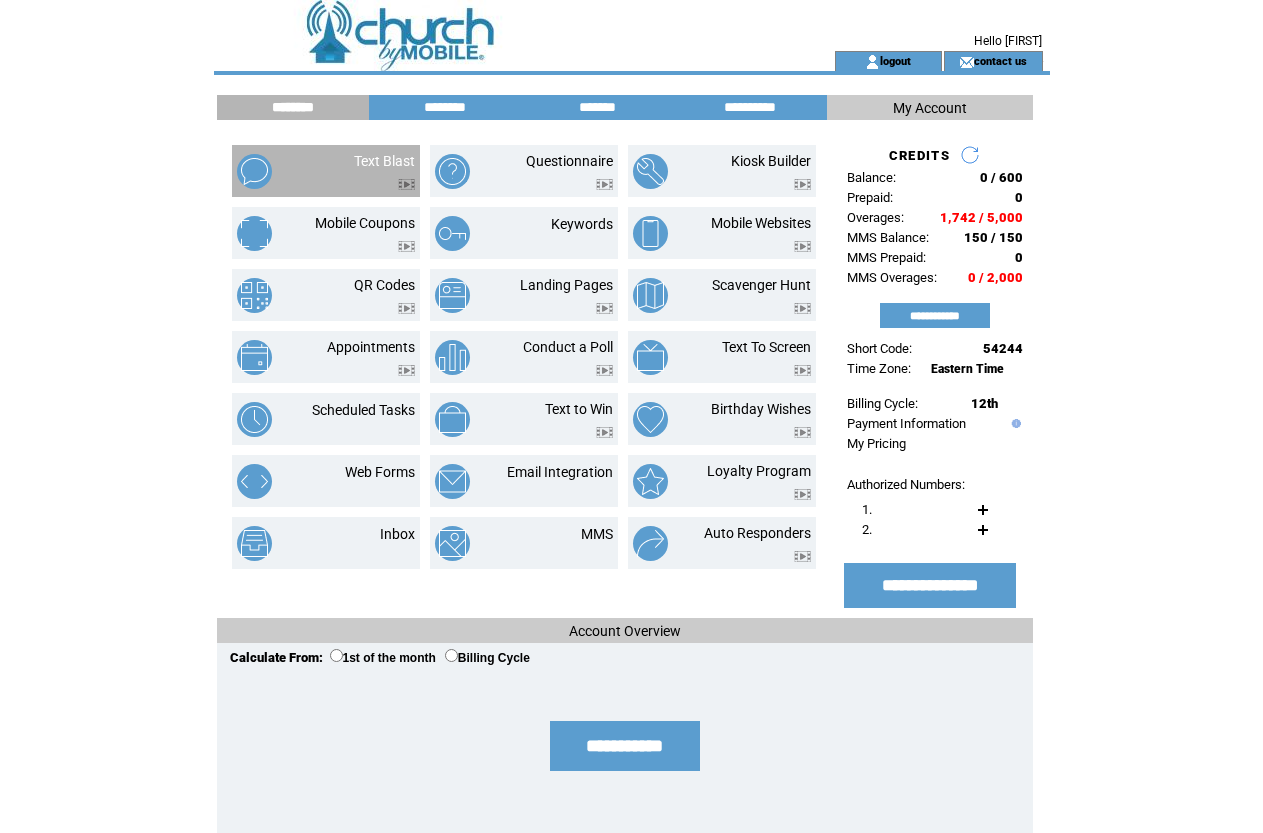 click at bounding box center (272, 171) 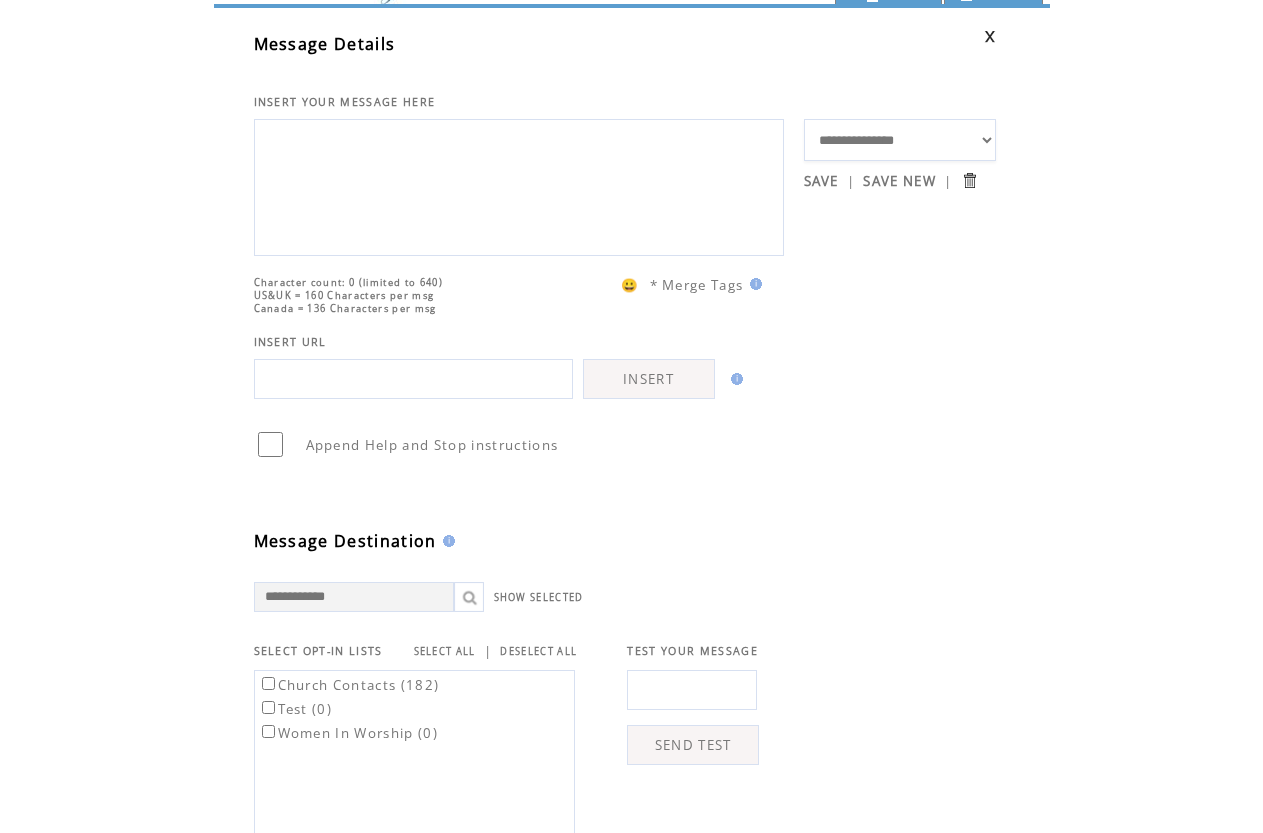scroll, scrollTop: 100, scrollLeft: 0, axis: vertical 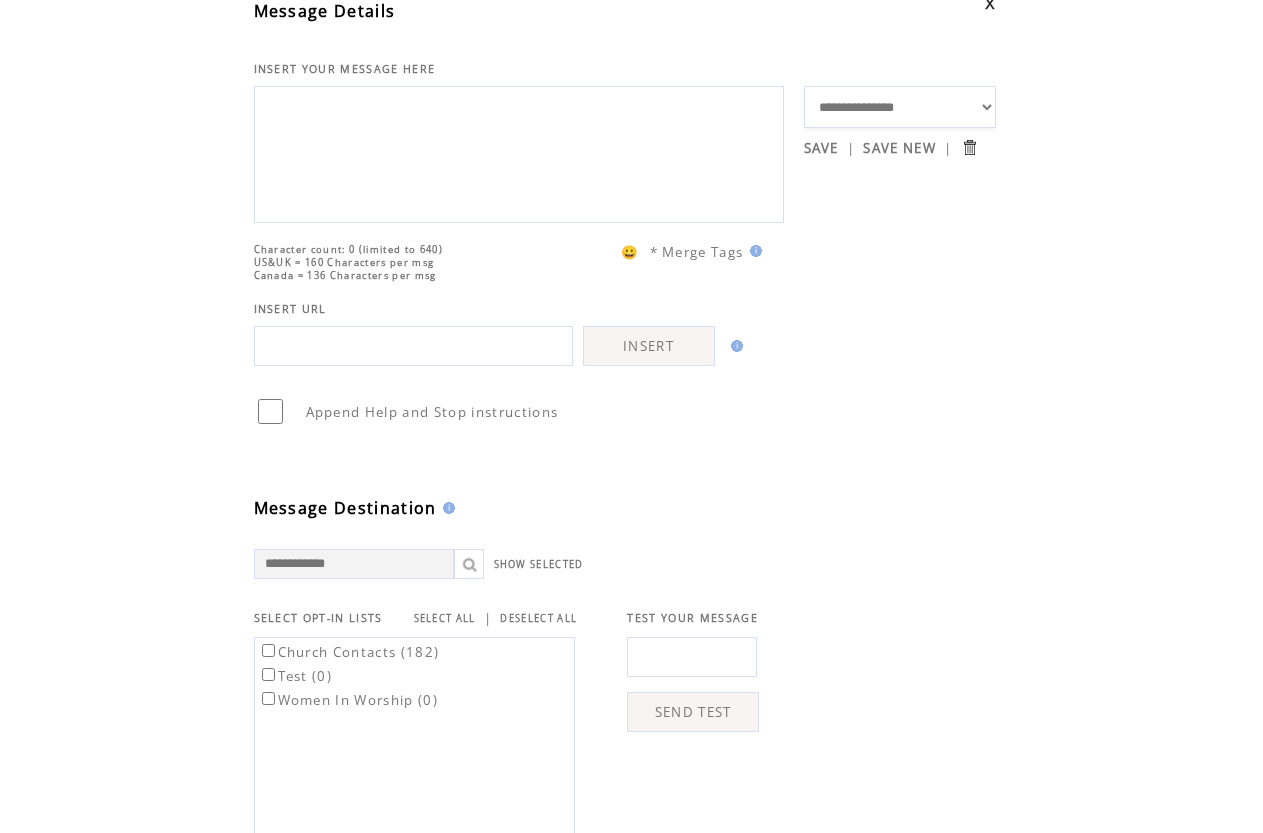 paste on "**********" 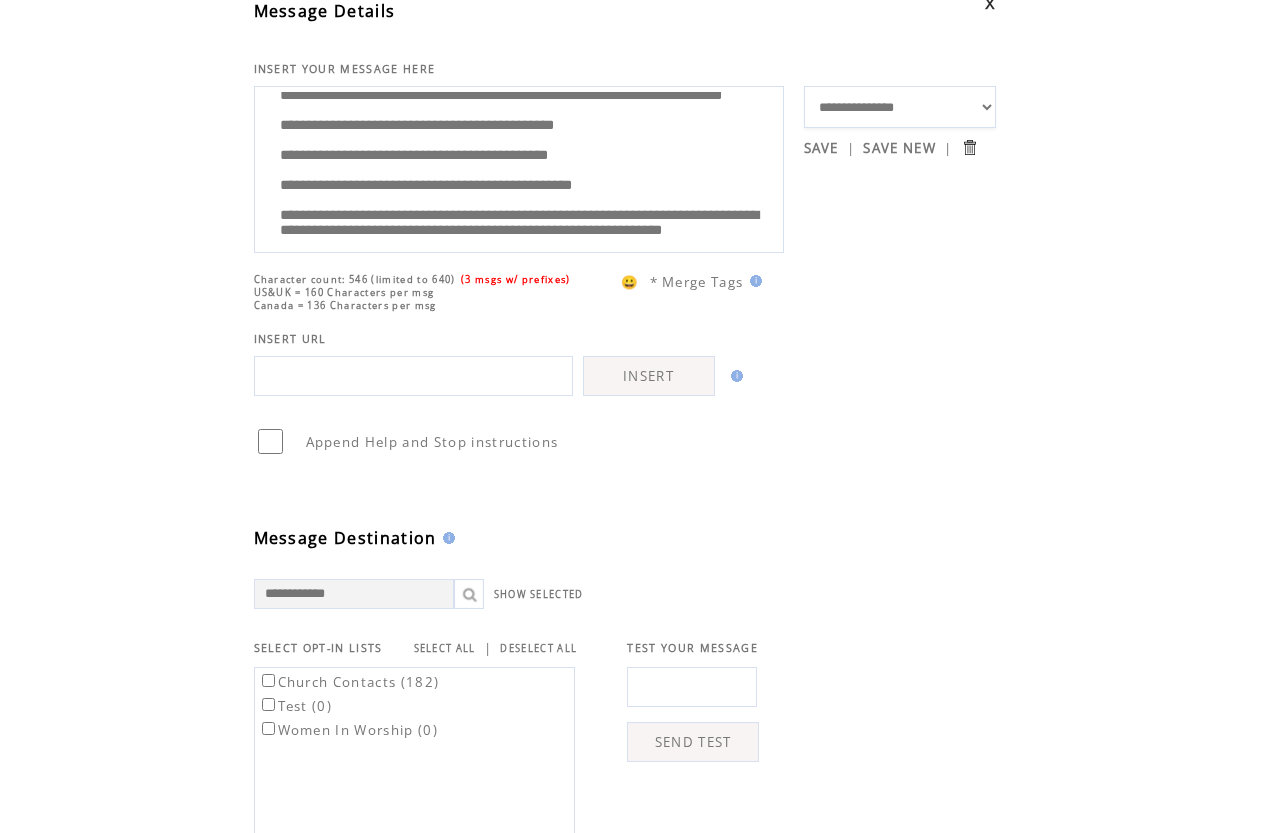 scroll, scrollTop: 100, scrollLeft: 0, axis: vertical 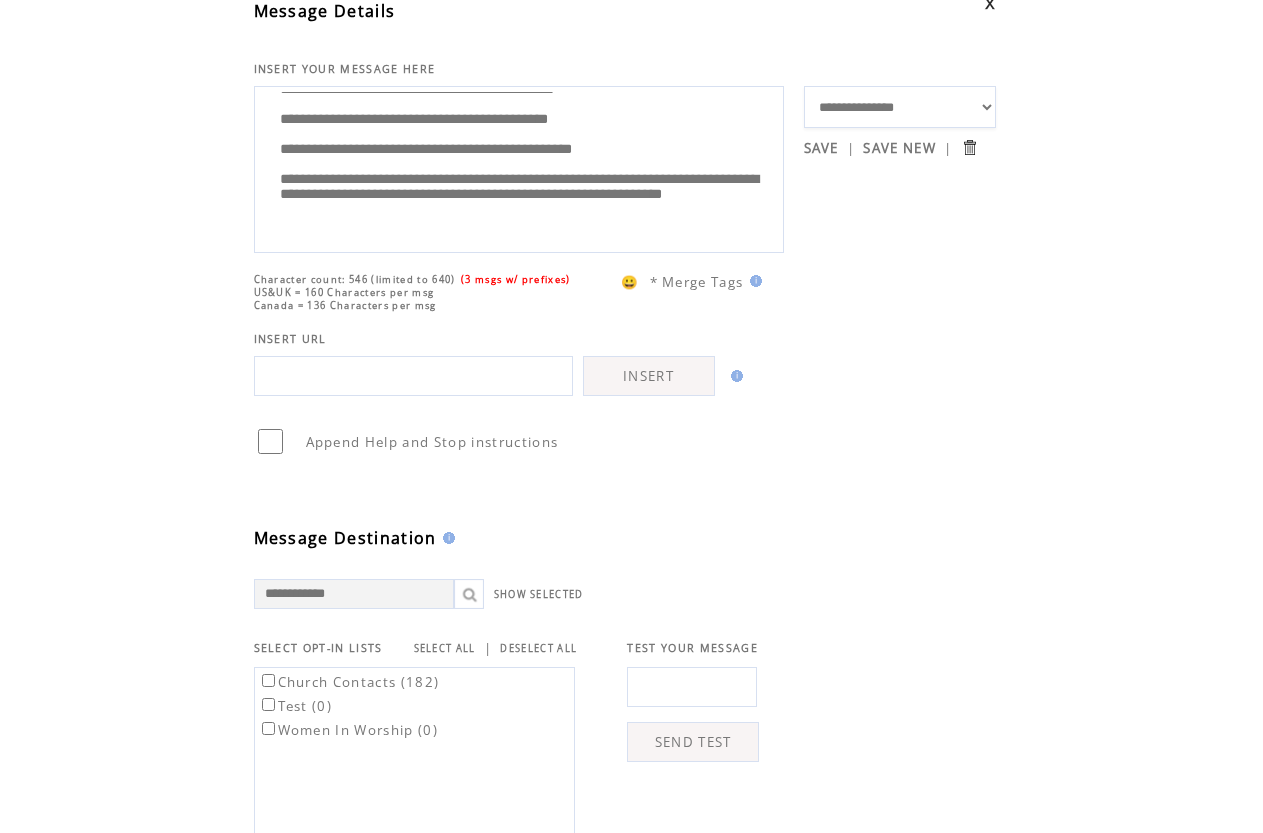 click on "**********" at bounding box center [519, 167] 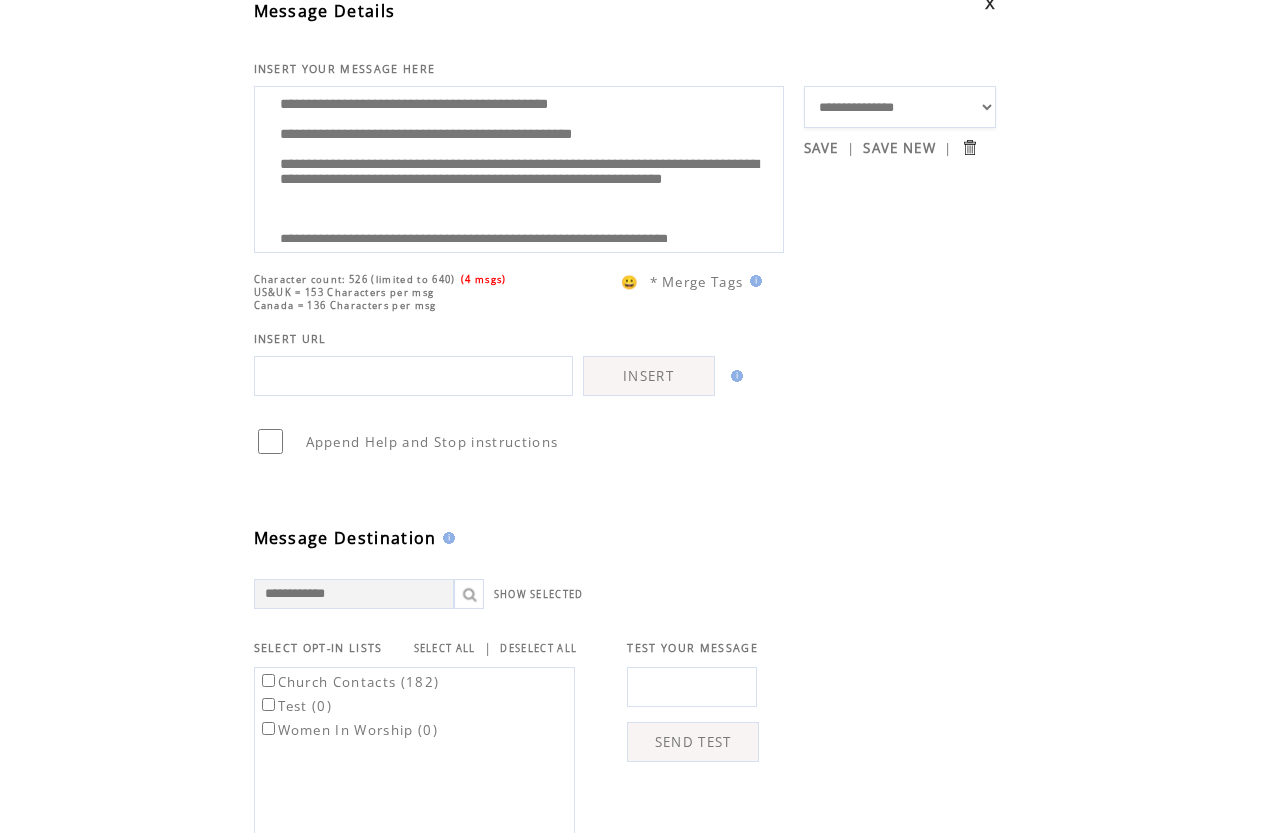 scroll, scrollTop: 0, scrollLeft: 0, axis: both 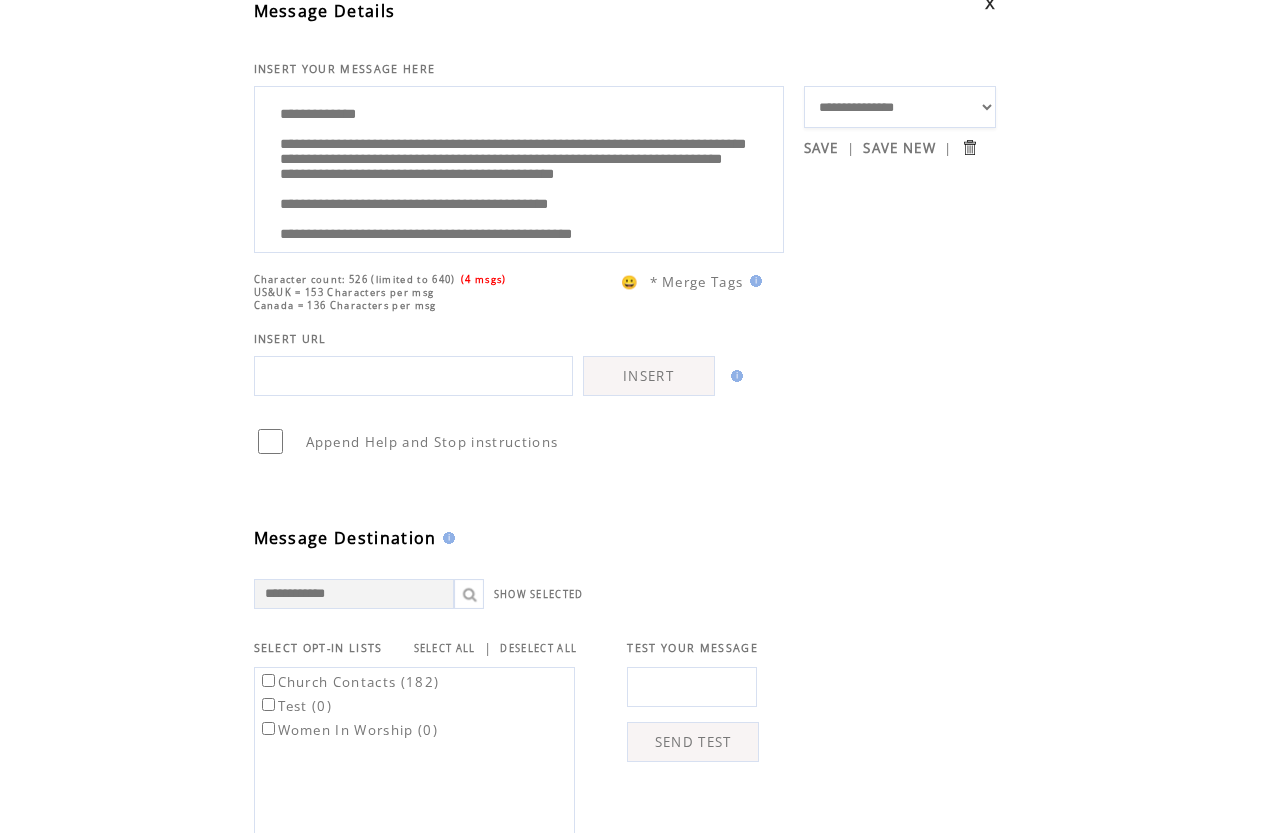 click on "**********" at bounding box center [519, 167] 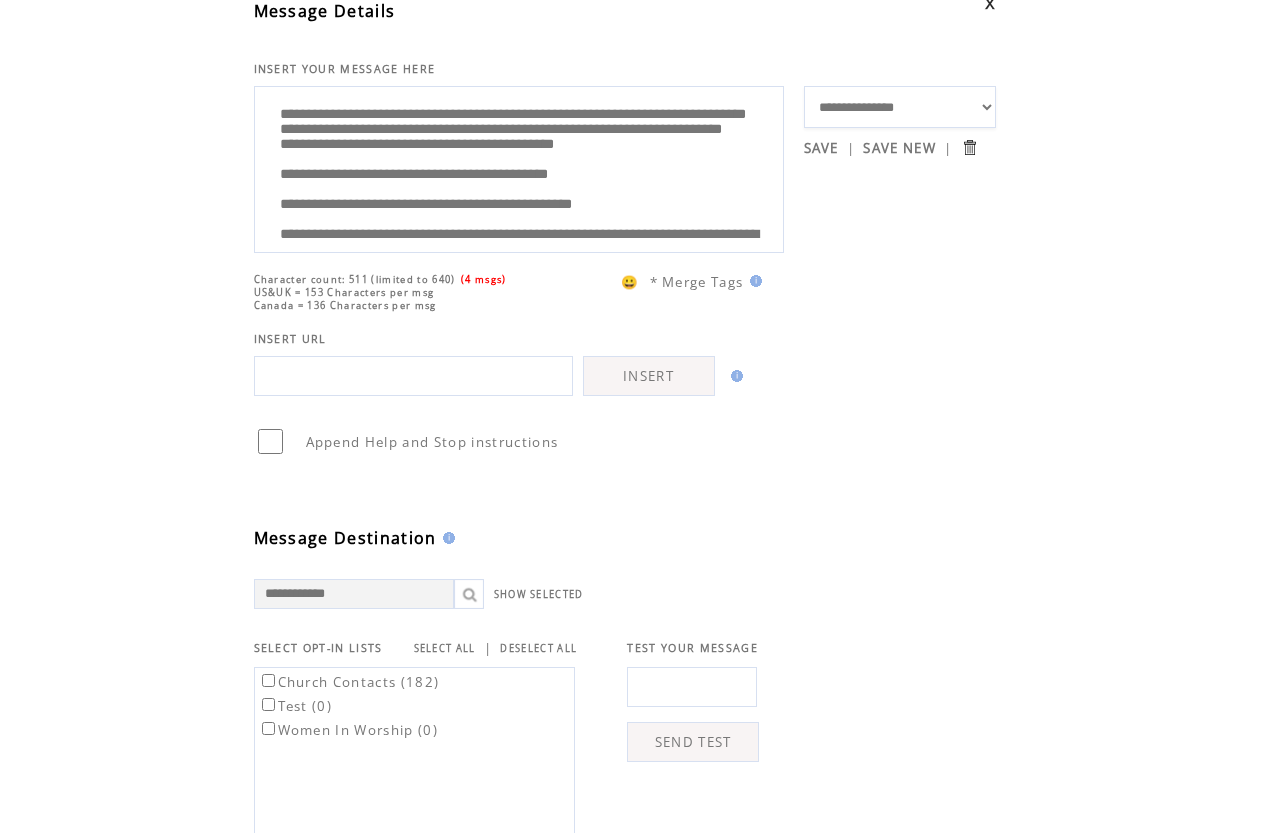 click on "**********" at bounding box center (519, 167) 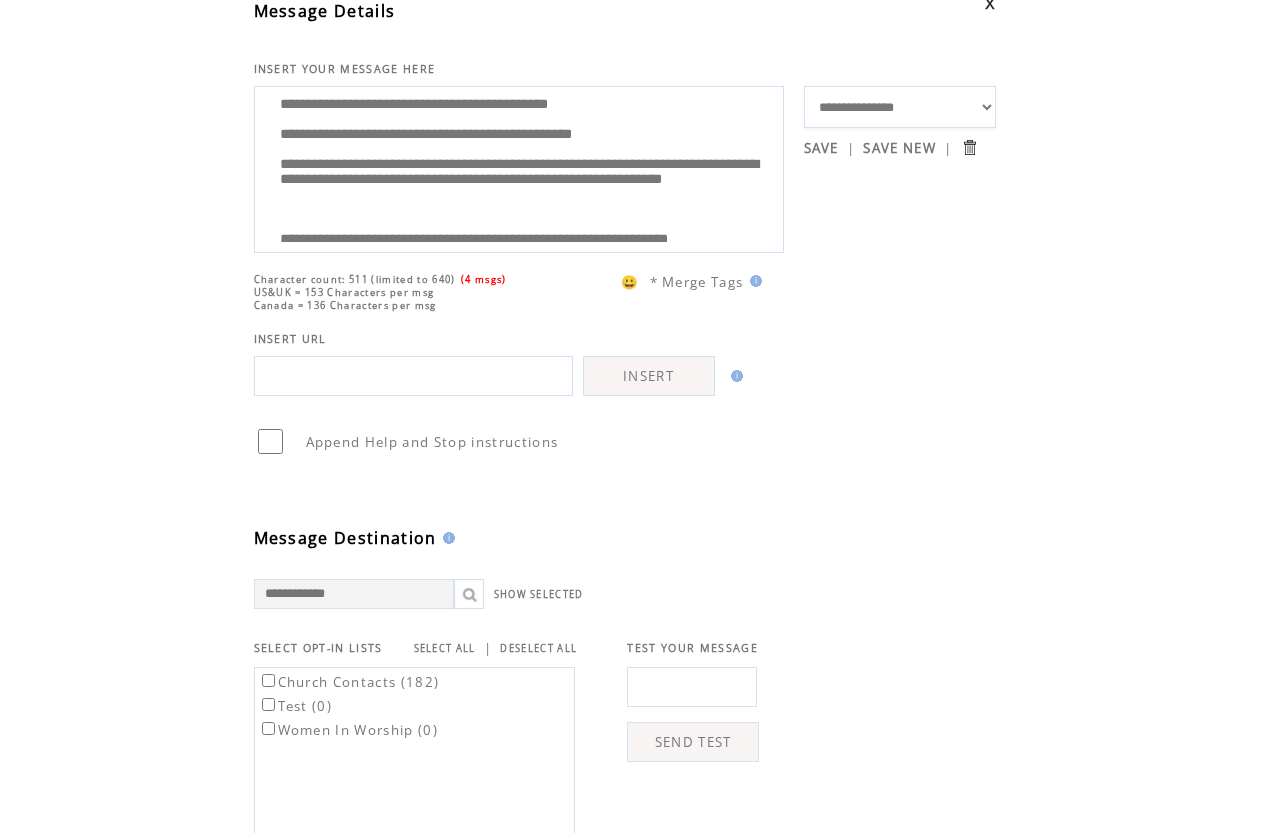 scroll, scrollTop: 100, scrollLeft: 0, axis: vertical 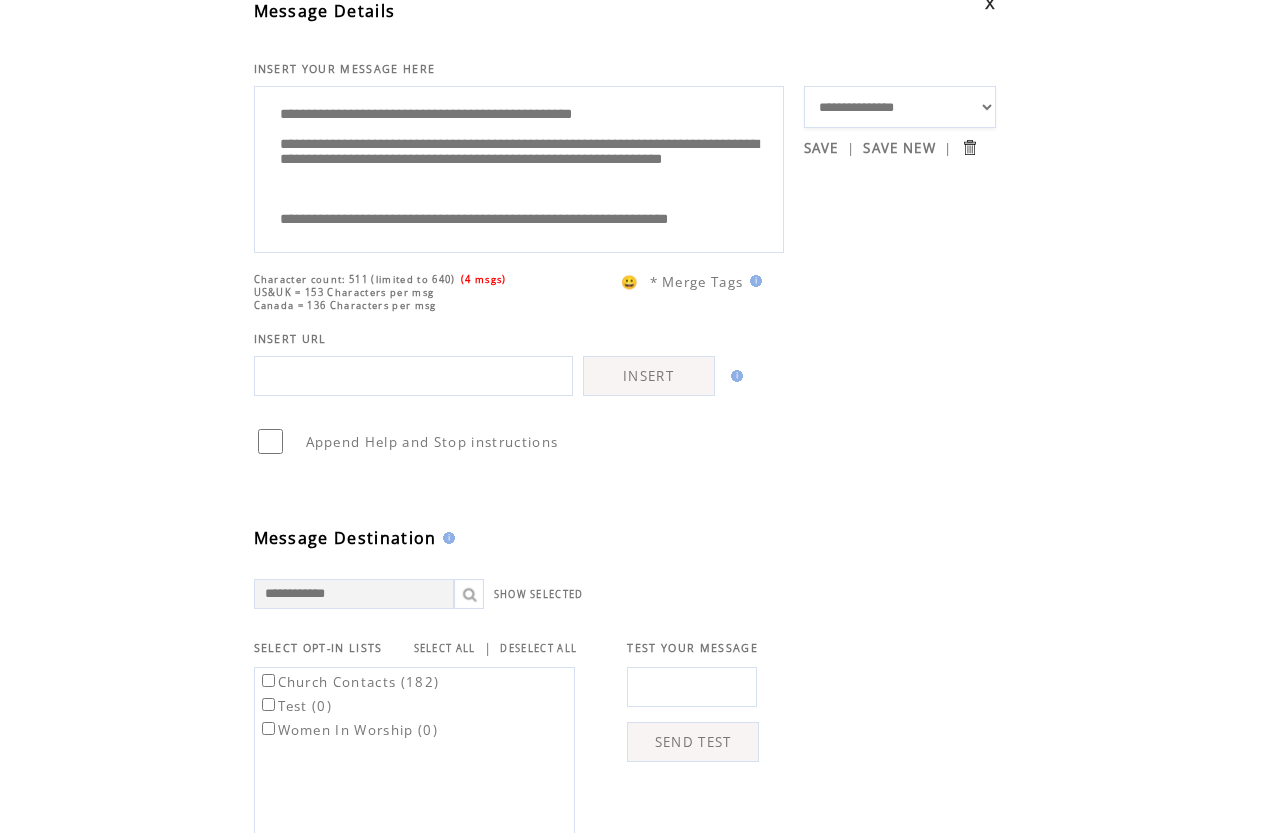 click on "**********" at bounding box center [519, 167] 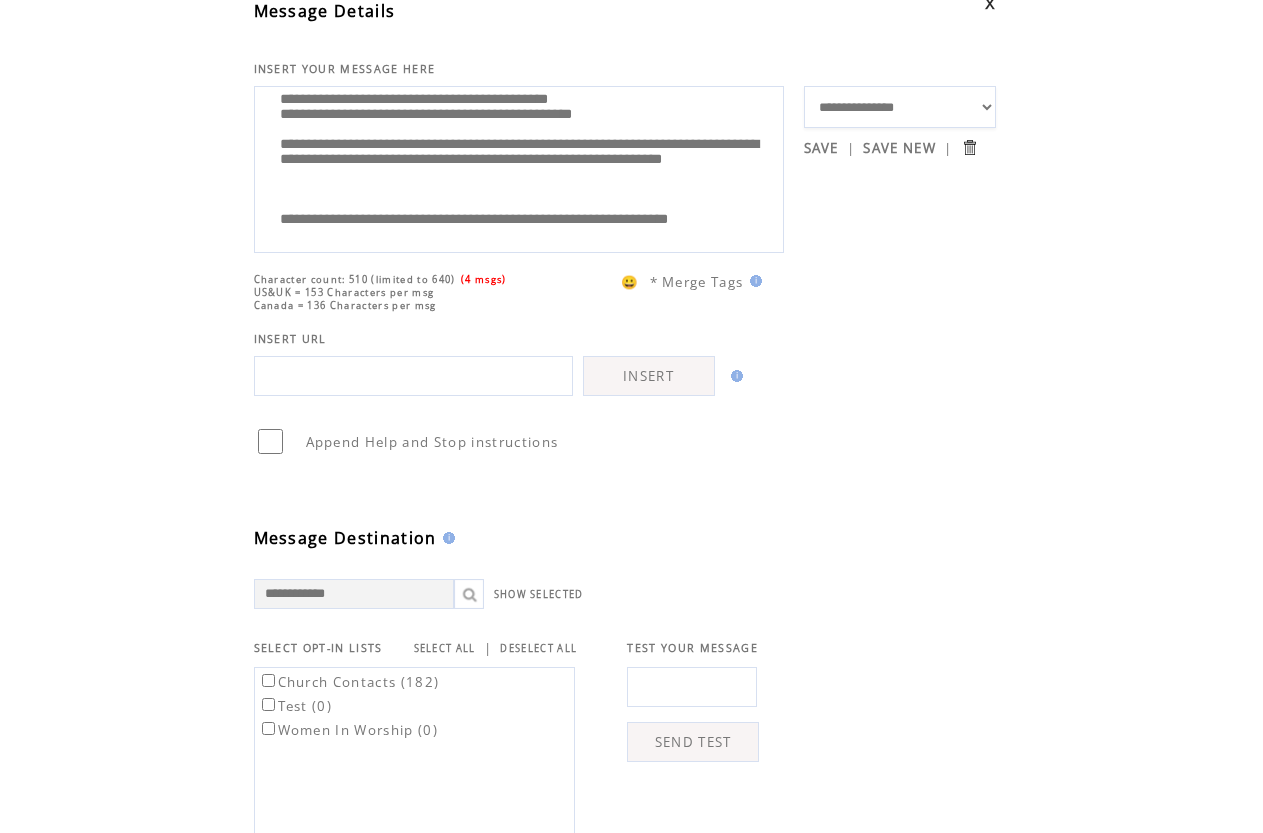 scroll, scrollTop: 260, scrollLeft: 0, axis: vertical 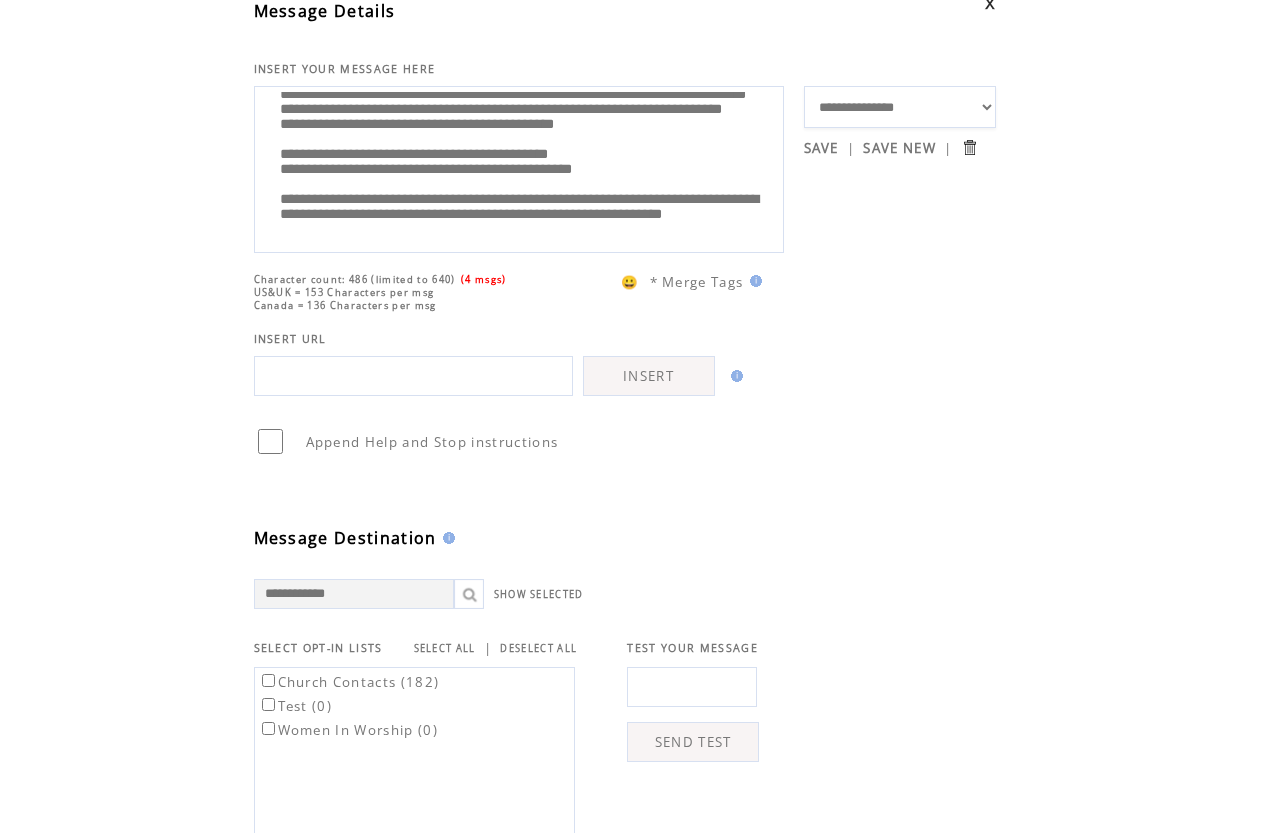 click on "**********" at bounding box center [519, 167] 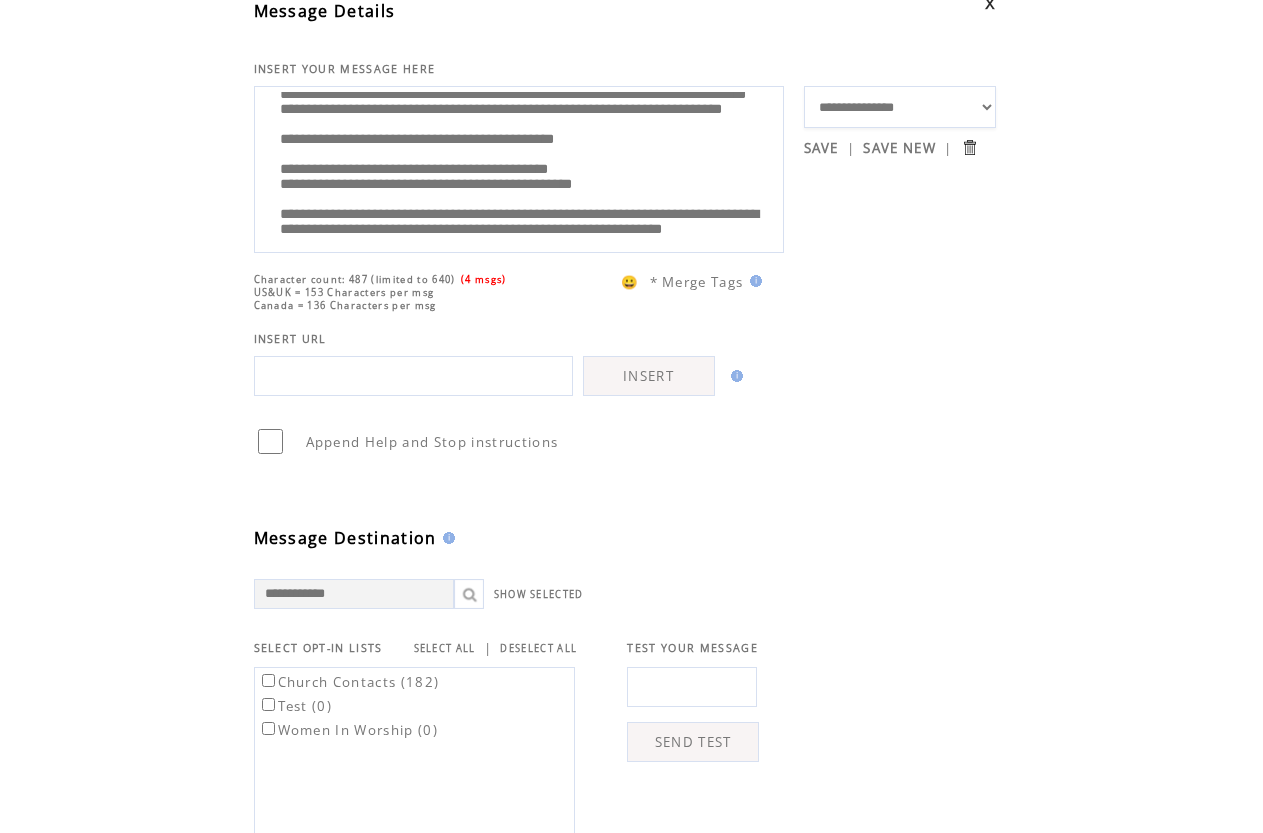 click on "**********" at bounding box center (519, 167) 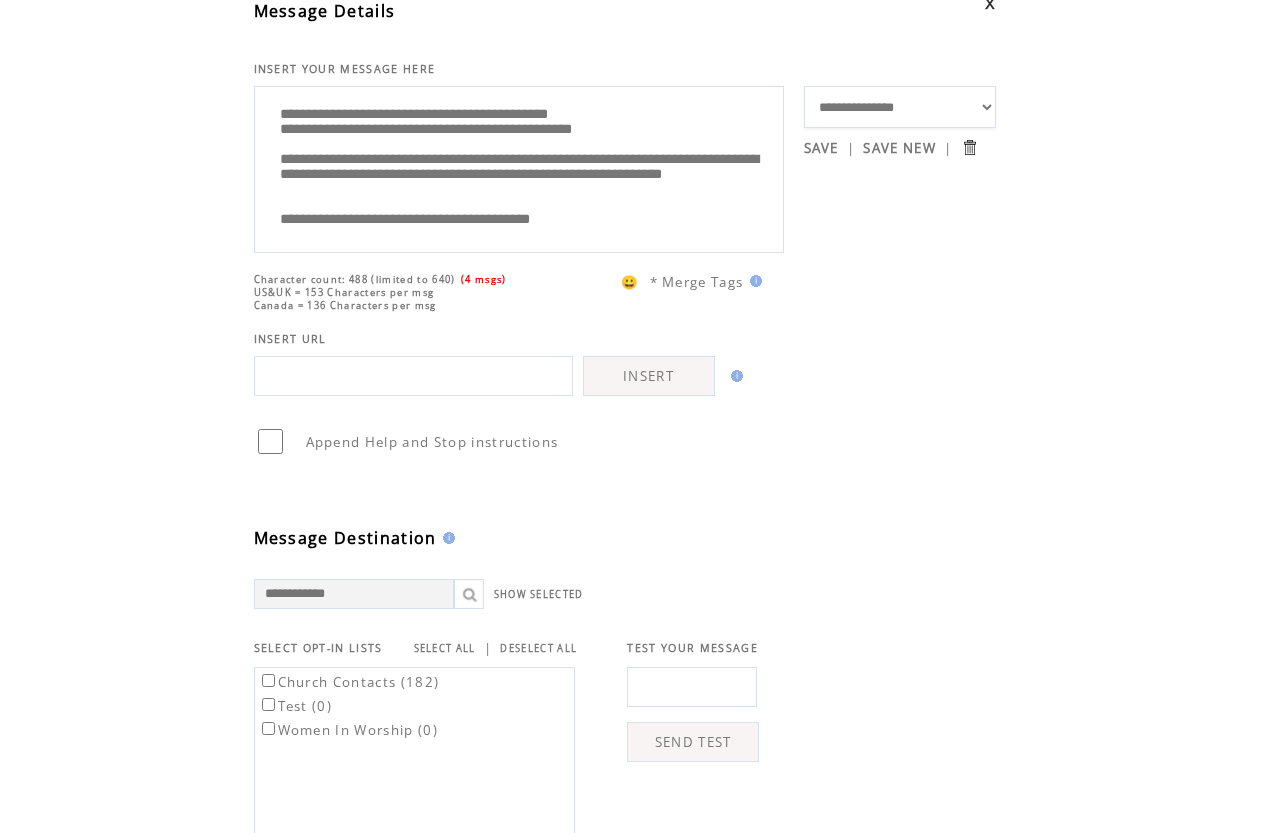 scroll, scrollTop: 260, scrollLeft: 0, axis: vertical 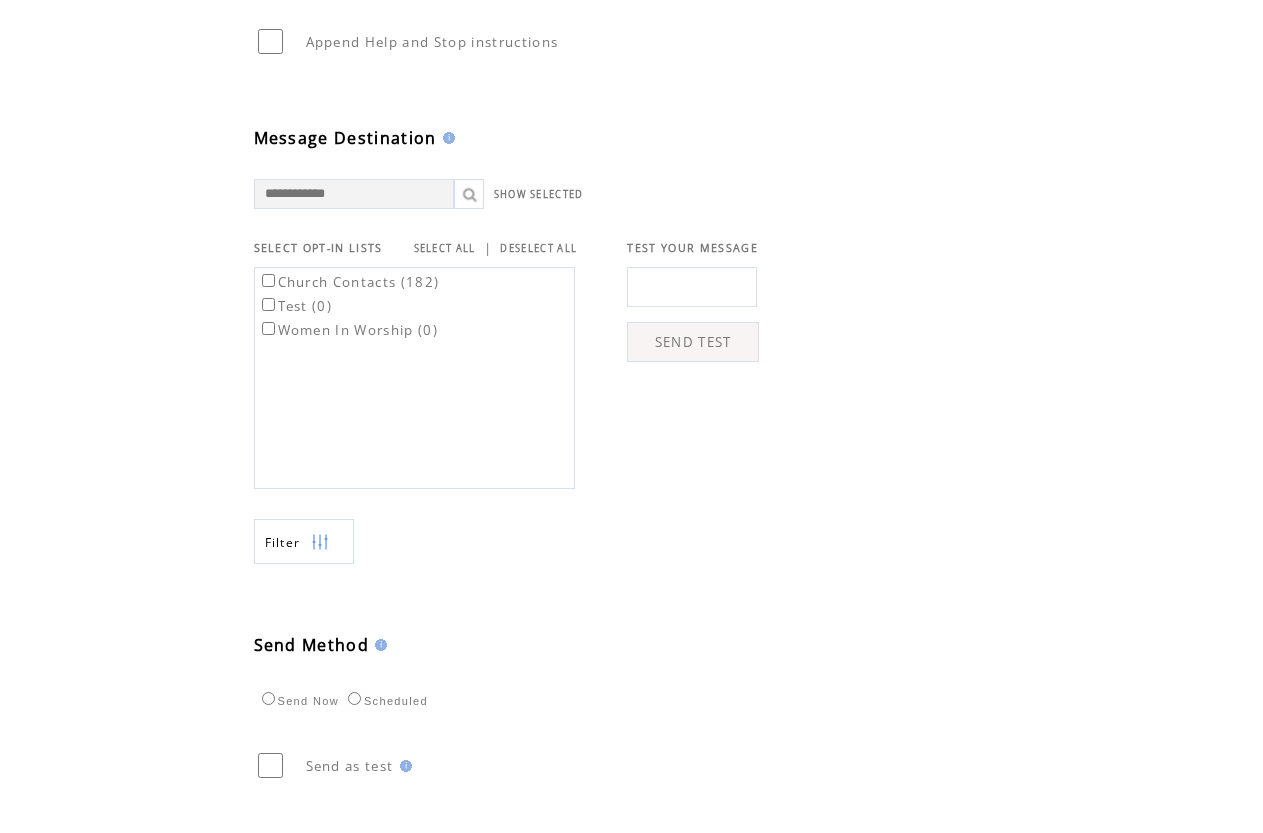 type on "**********" 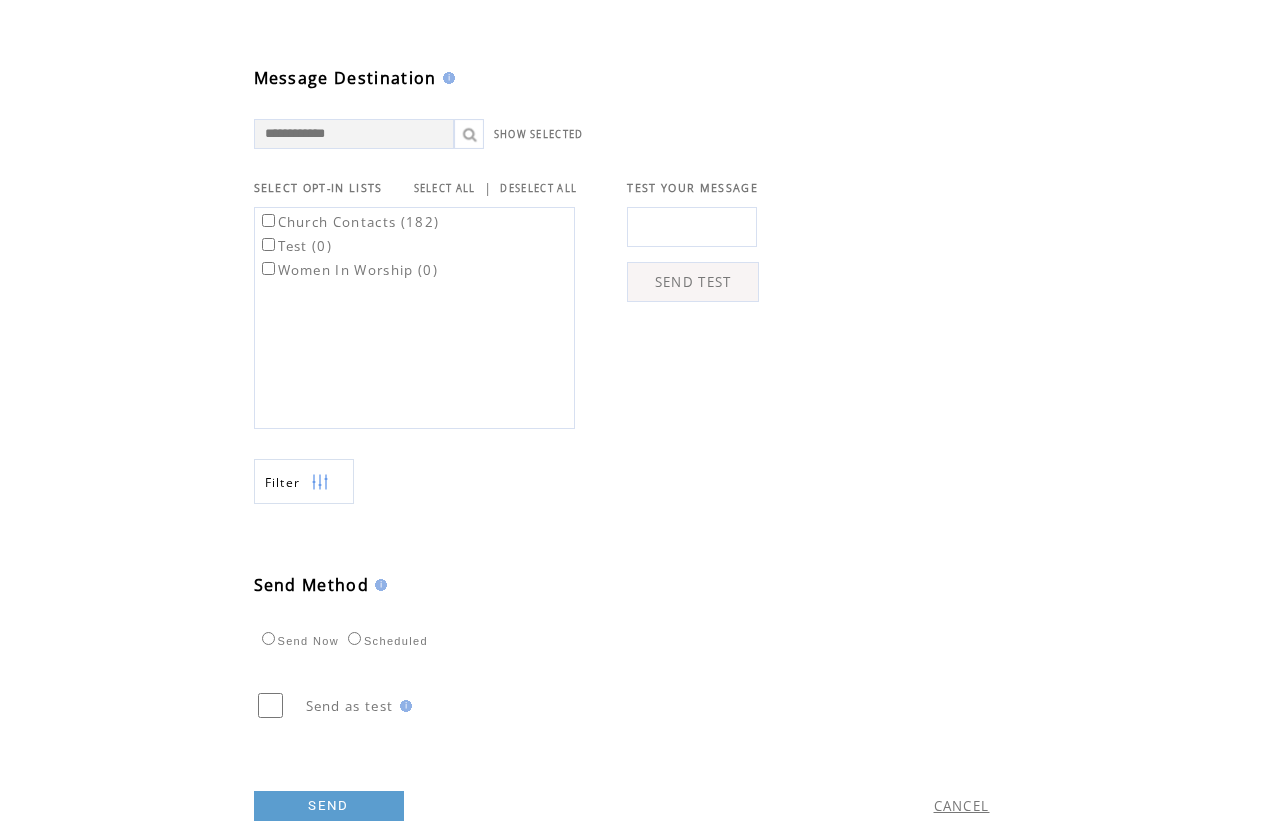 scroll, scrollTop: 608, scrollLeft: 0, axis: vertical 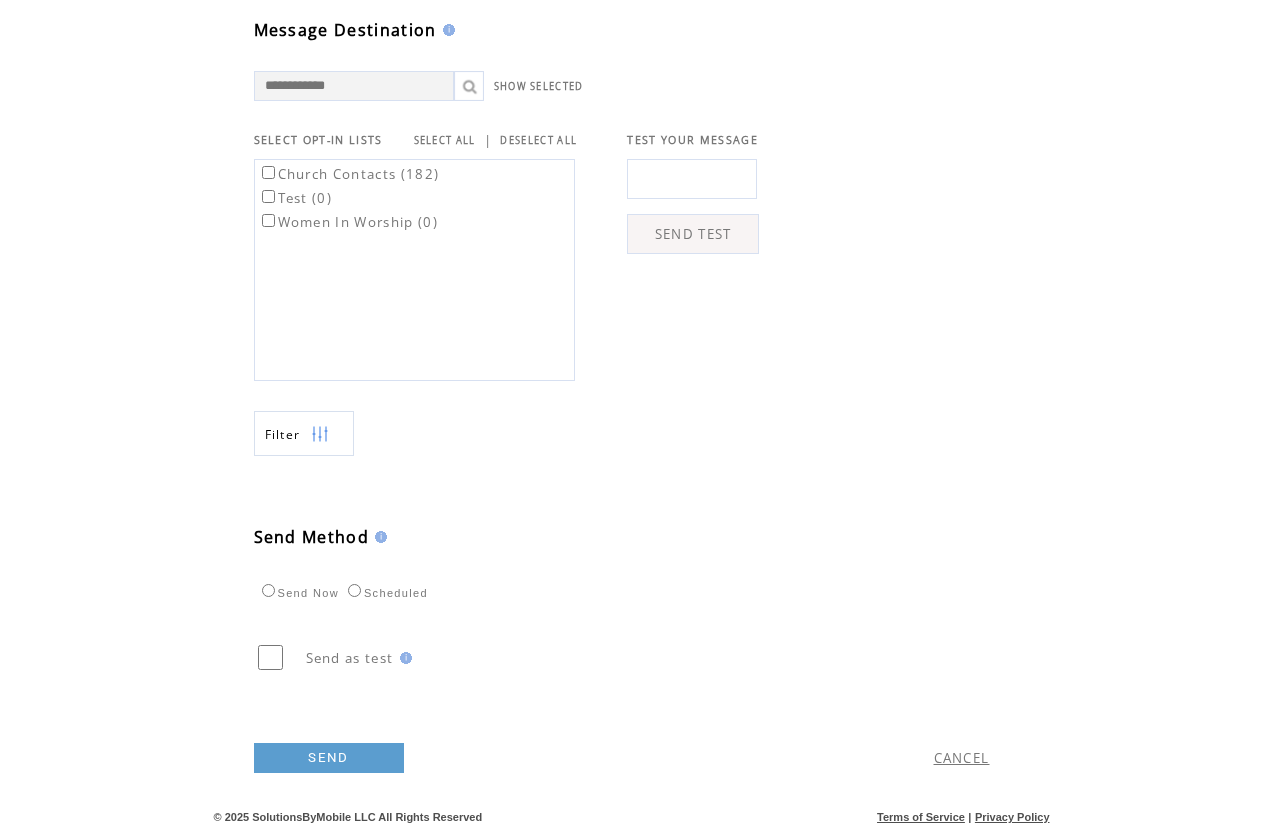 click on "Scheduled" at bounding box center [385, 593] 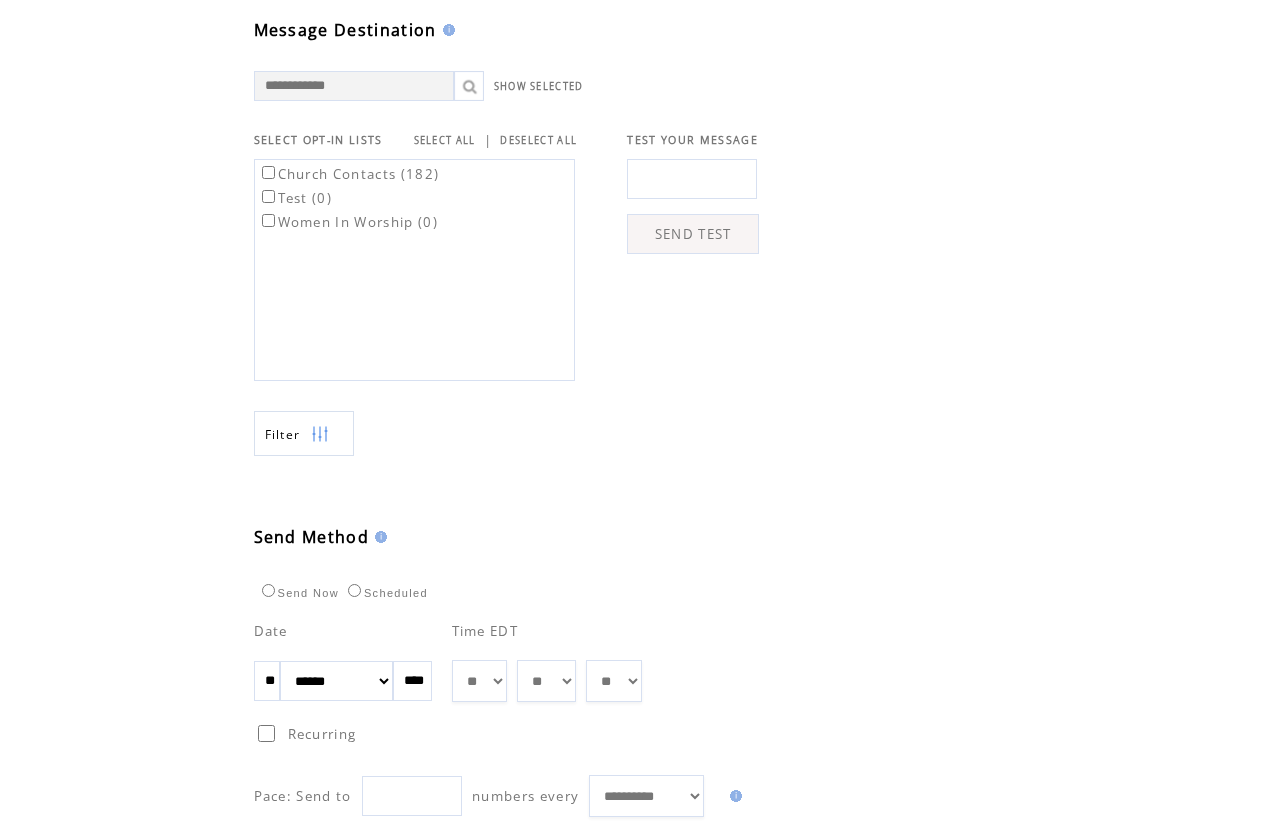 click on "** 	 ** 	 ** 	 ** 	 ** 	 ** 	 ** 	 ** 	 ** 	 ** 	 ** 	 ** 	 **" at bounding box center (479, 681) 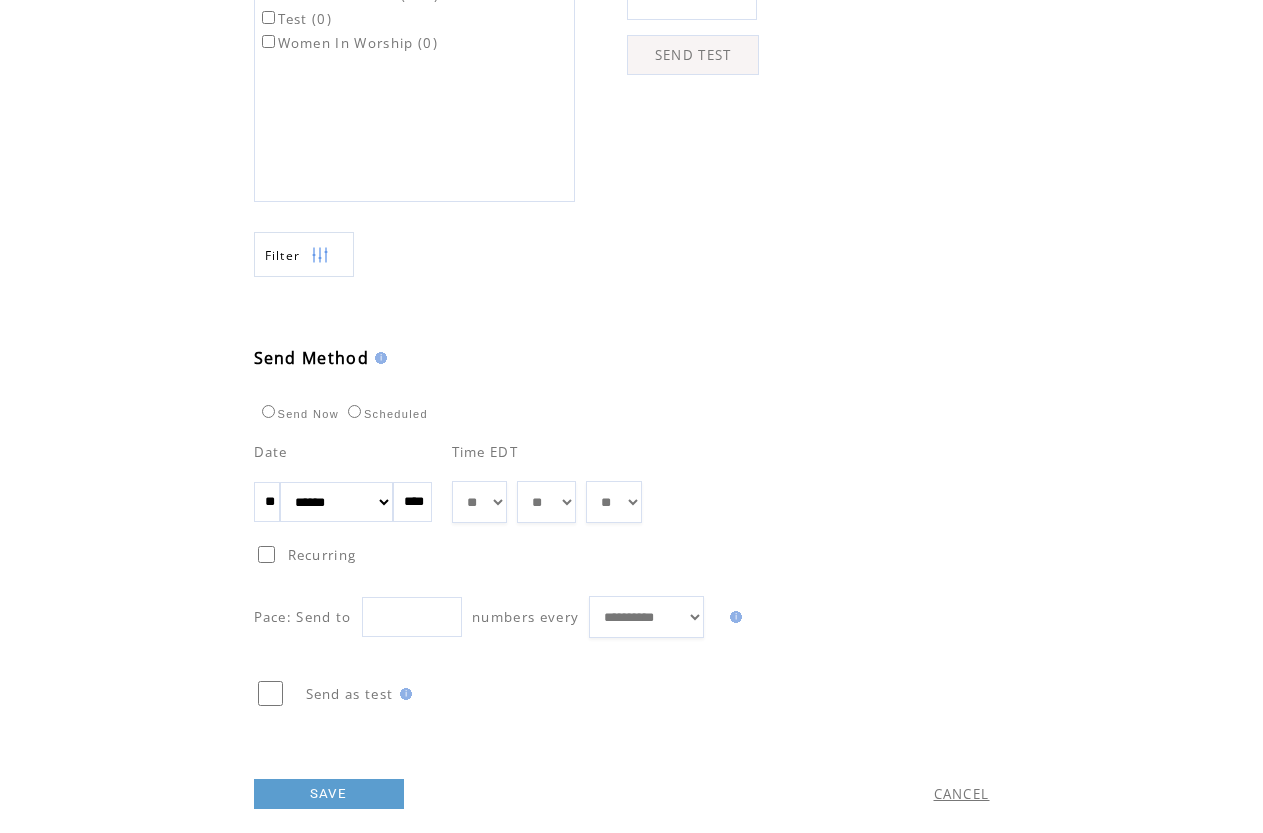 scroll, scrollTop: 823, scrollLeft: 0, axis: vertical 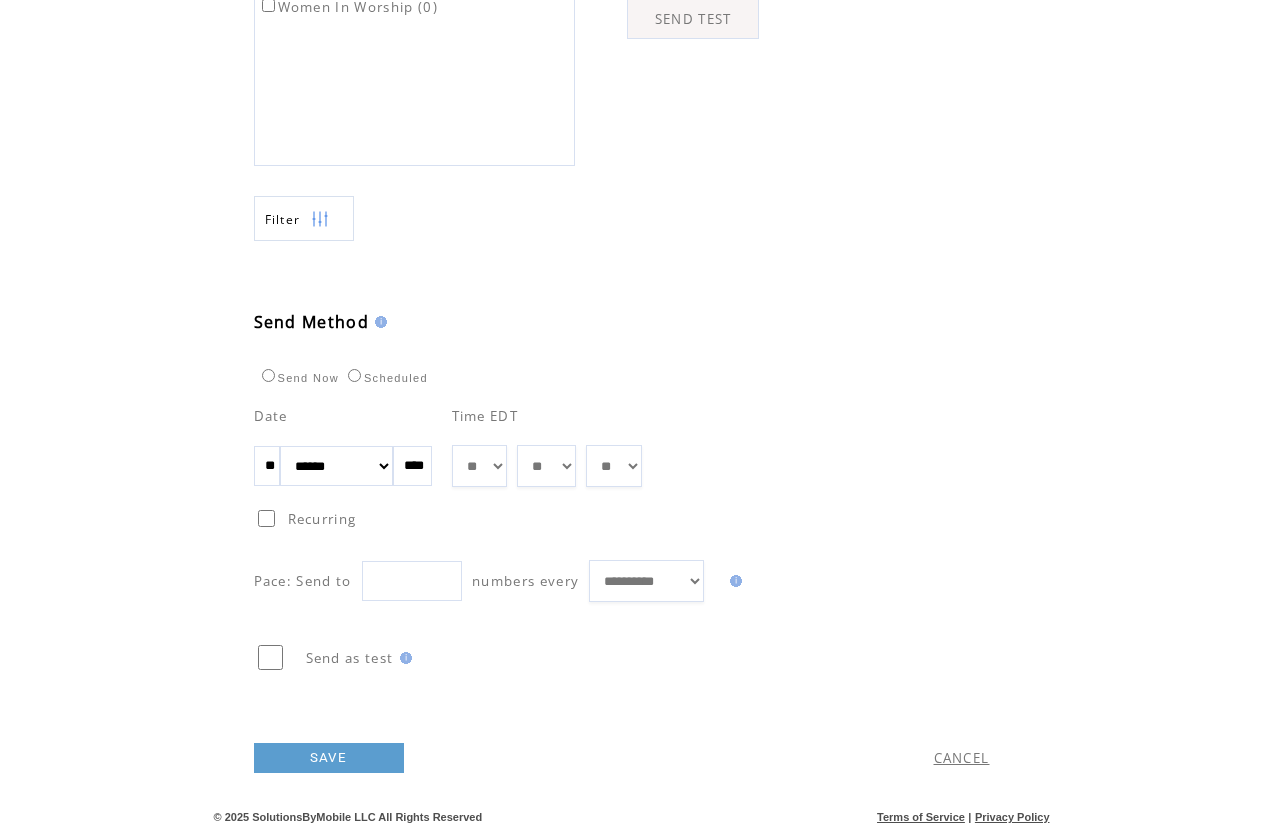 click on "SAVE" at bounding box center [329, 758] 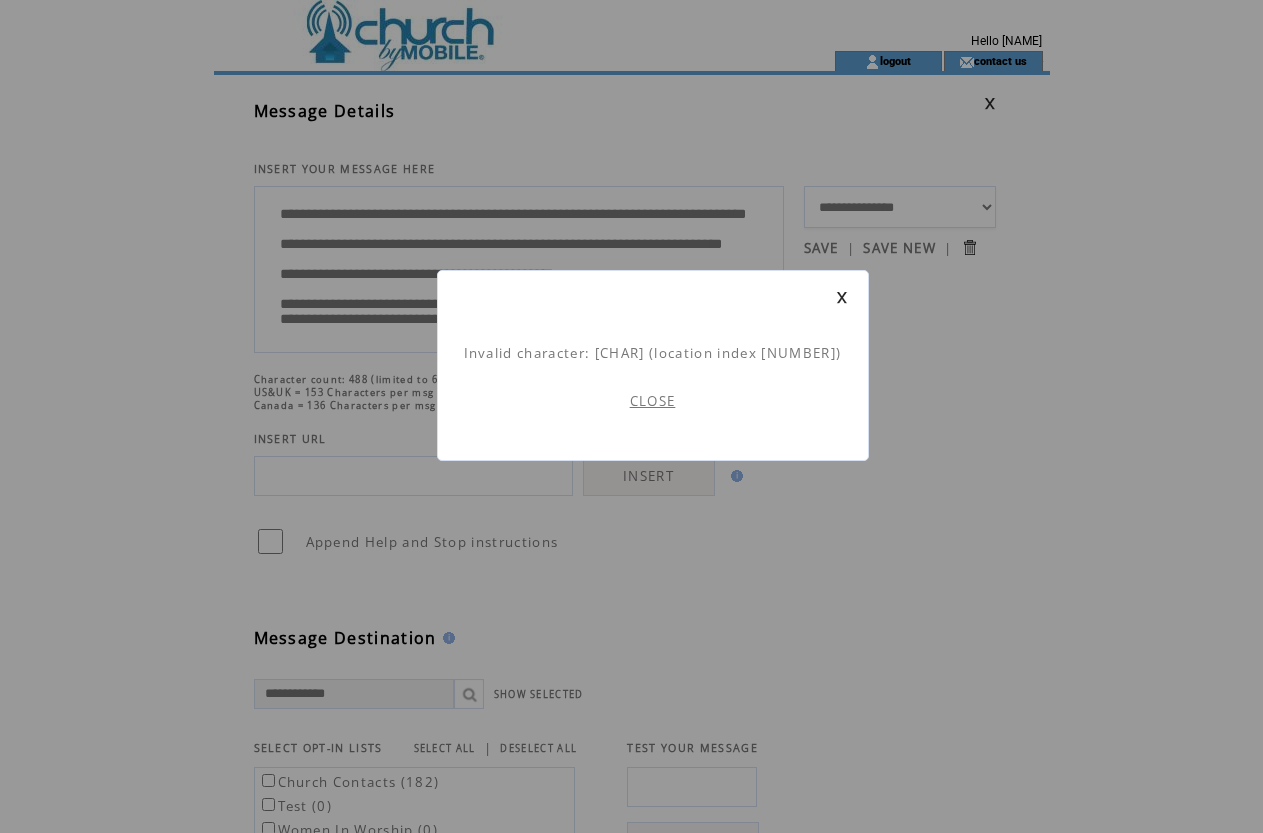 scroll, scrollTop: 1, scrollLeft: 0, axis: vertical 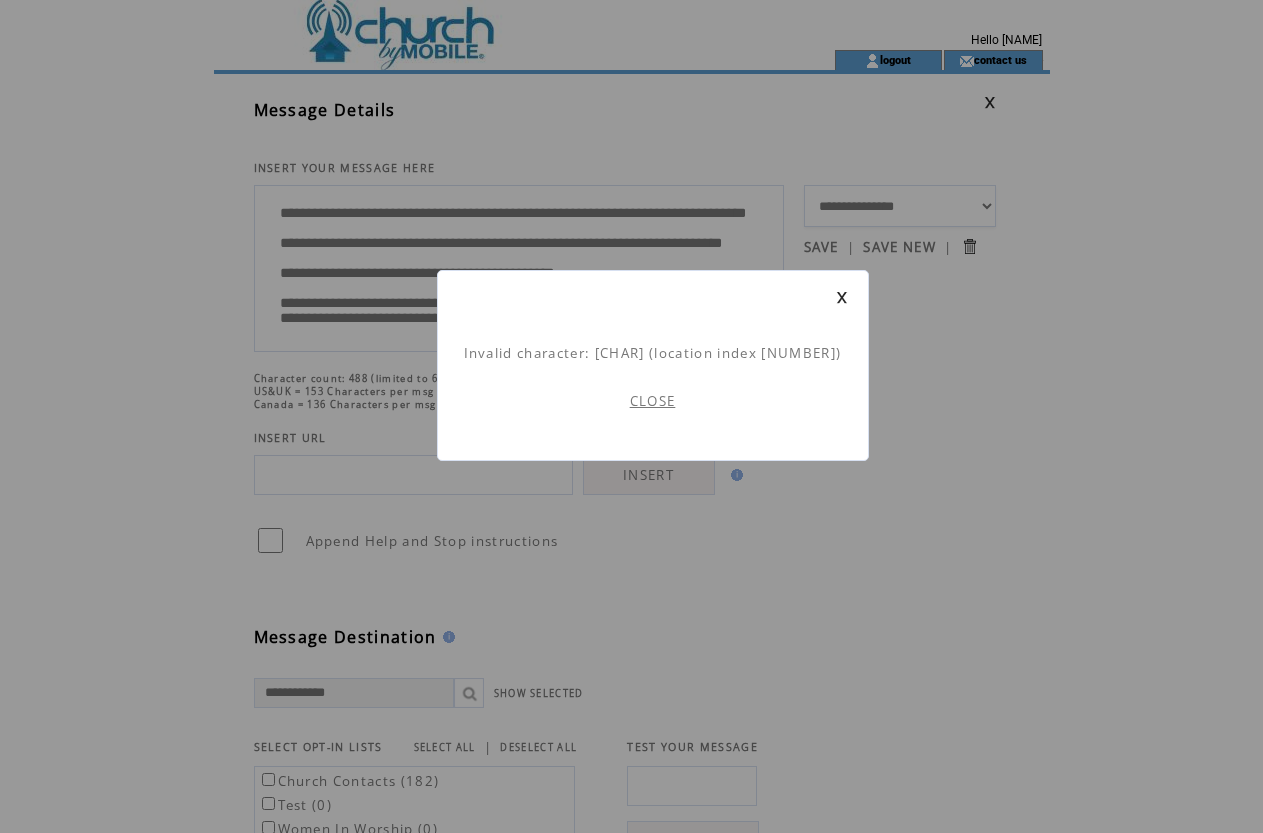 click on "CLOSE" at bounding box center [653, 401] 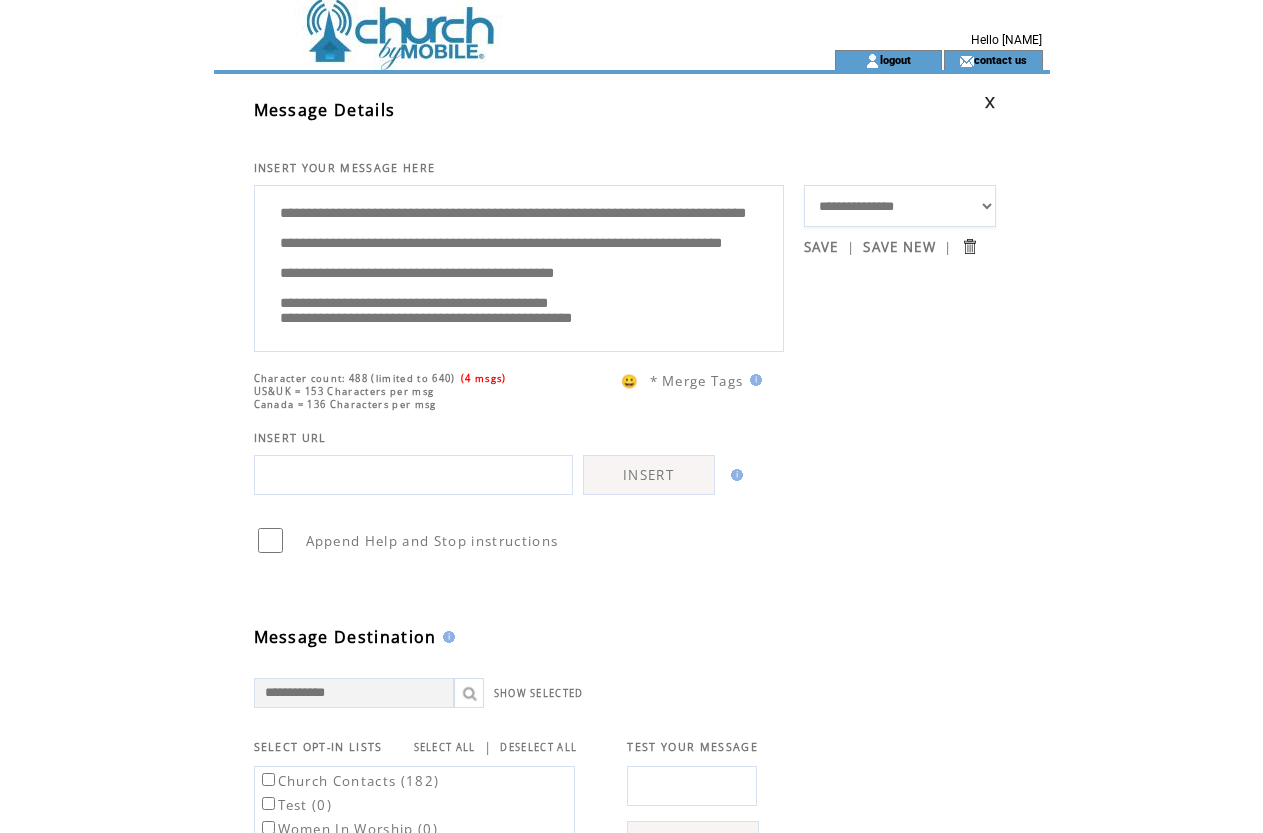 scroll, scrollTop: 0, scrollLeft: 0, axis: both 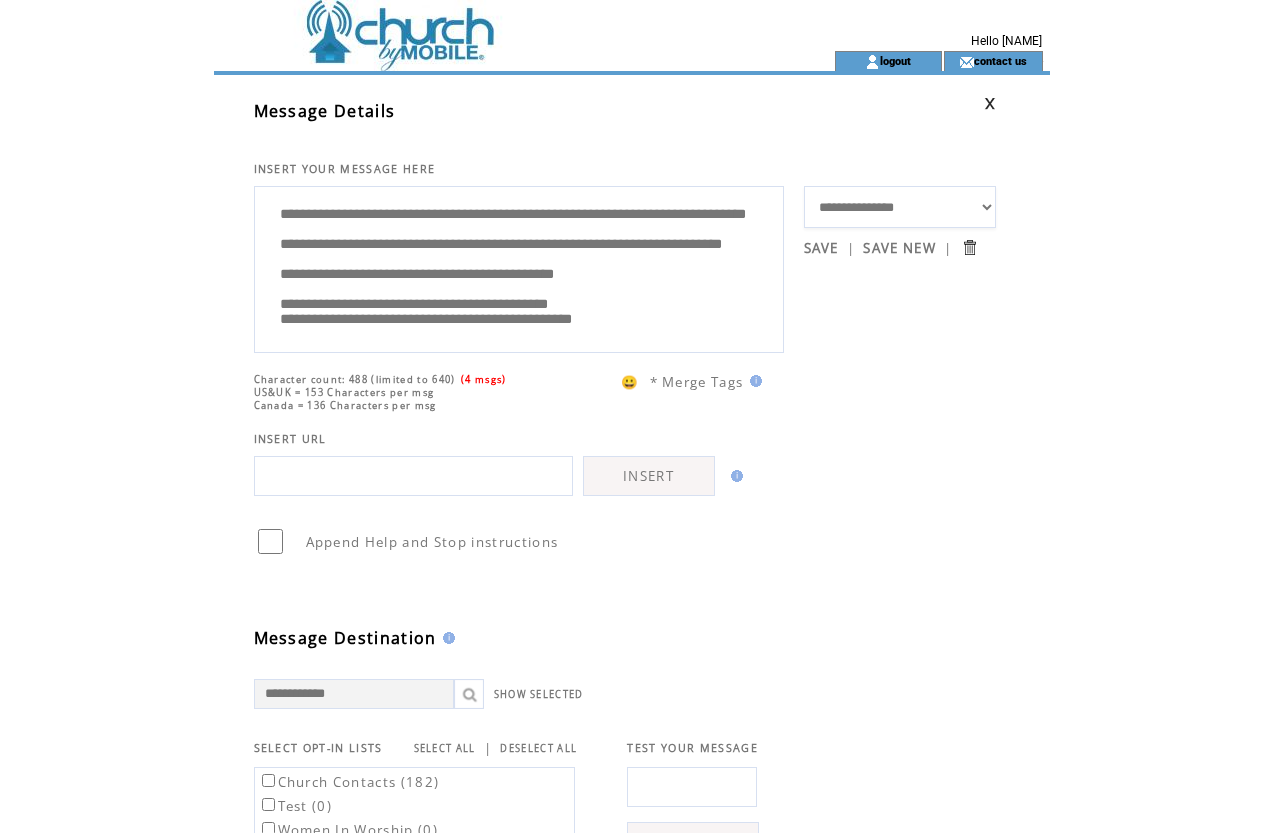 click on "**********" at bounding box center [519, 267] 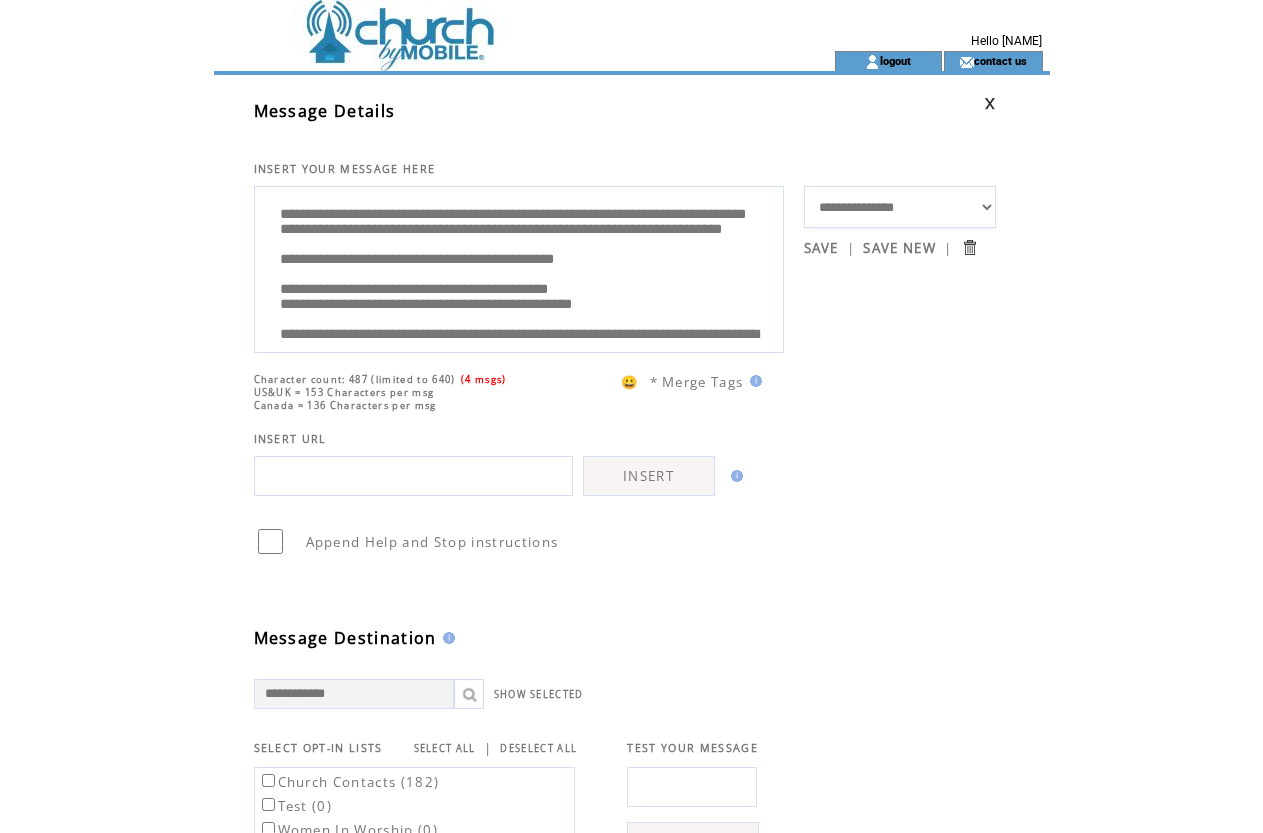click on "**********" at bounding box center [519, 267] 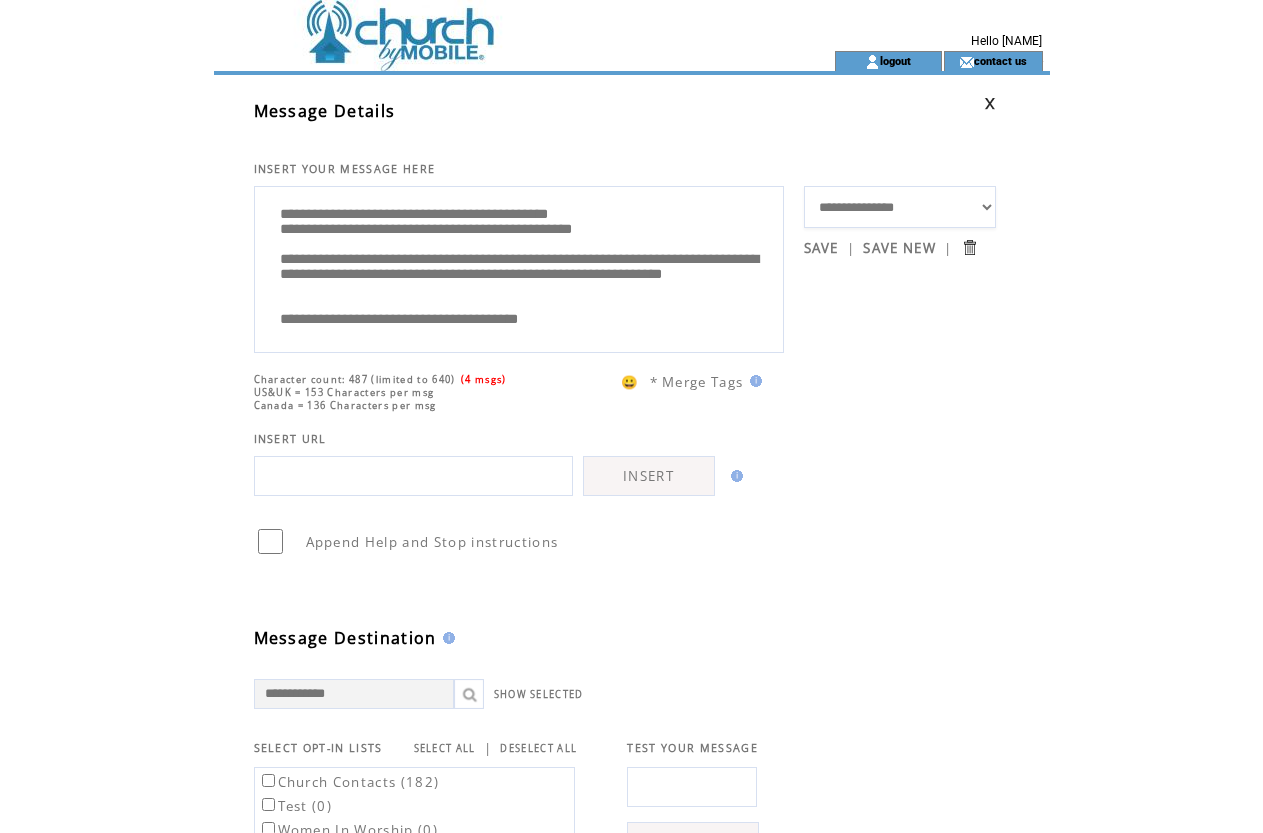scroll, scrollTop: 200, scrollLeft: 0, axis: vertical 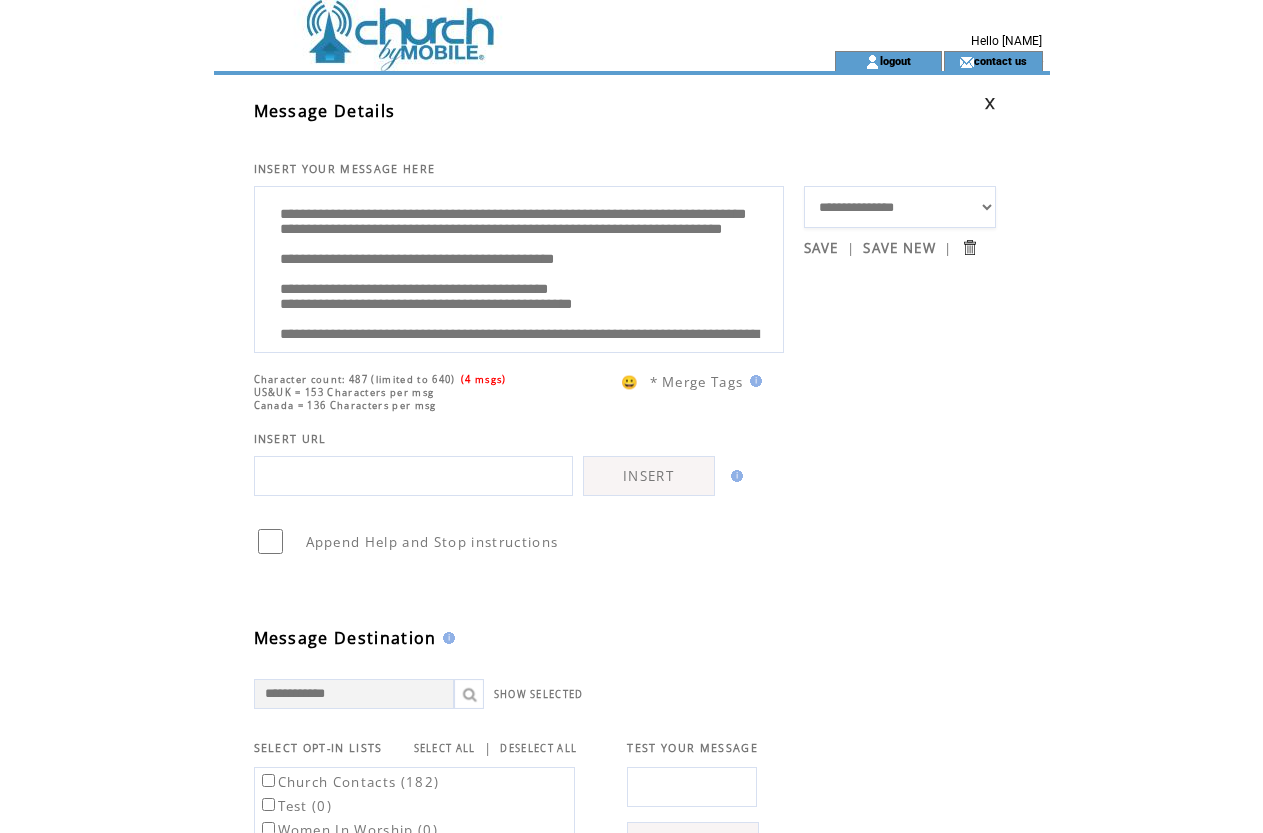 click on "**********" at bounding box center [519, 267] 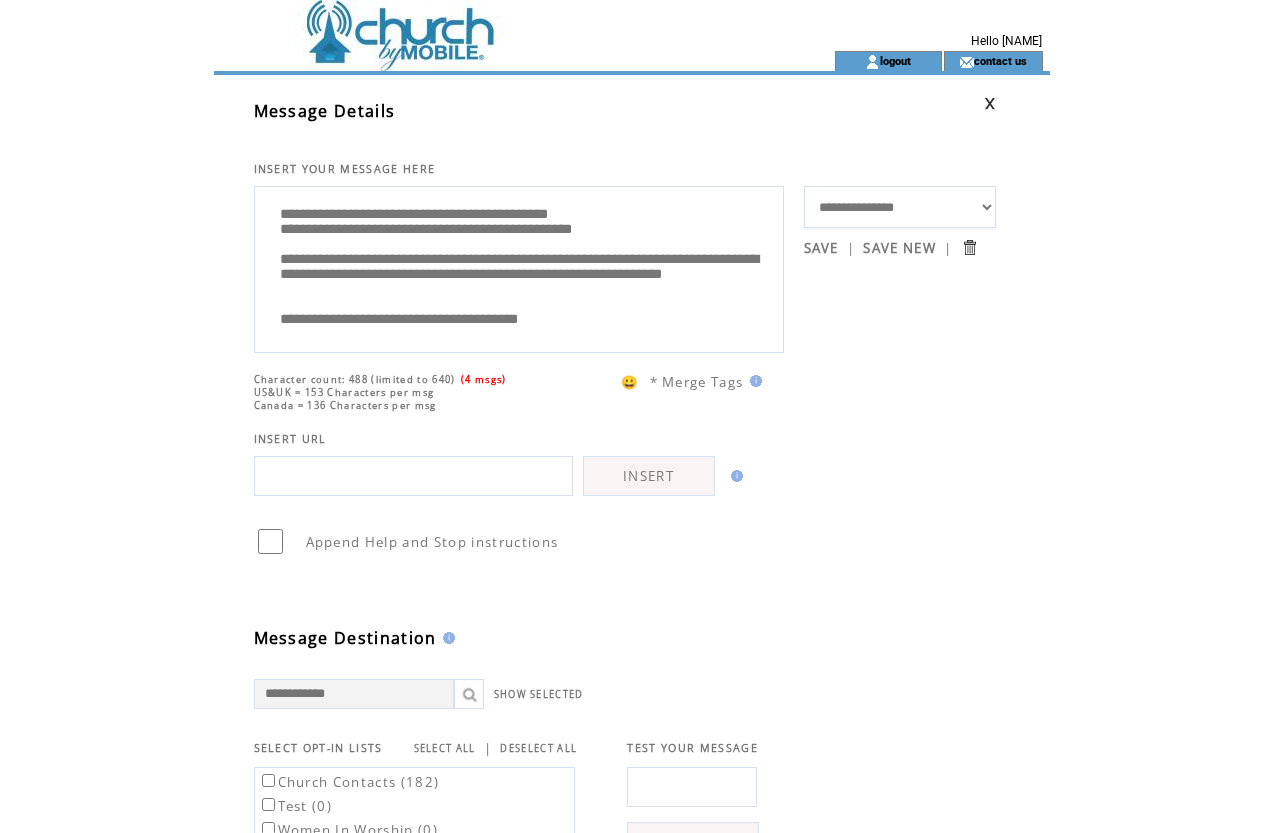 scroll, scrollTop: 220, scrollLeft: 0, axis: vertical 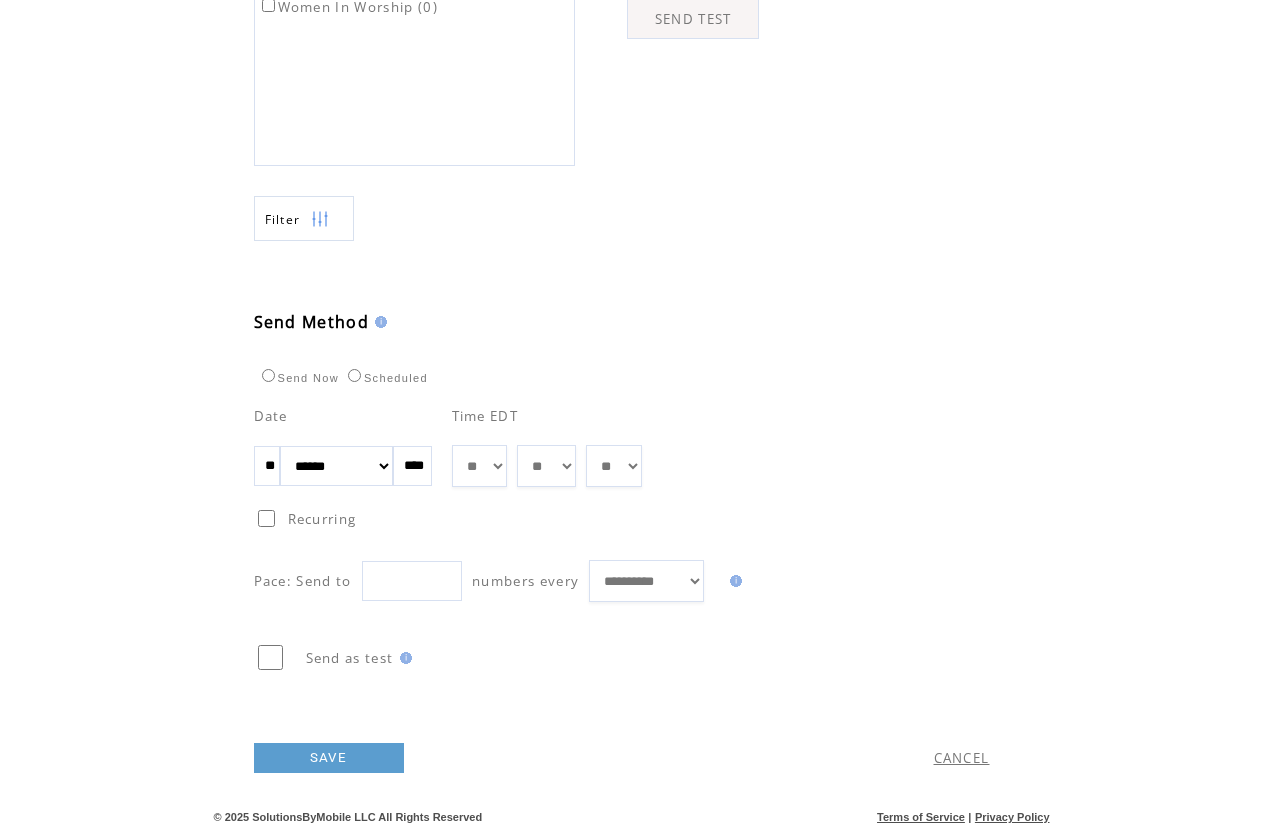 click on "SAVE" at bounding box center [329, 758] 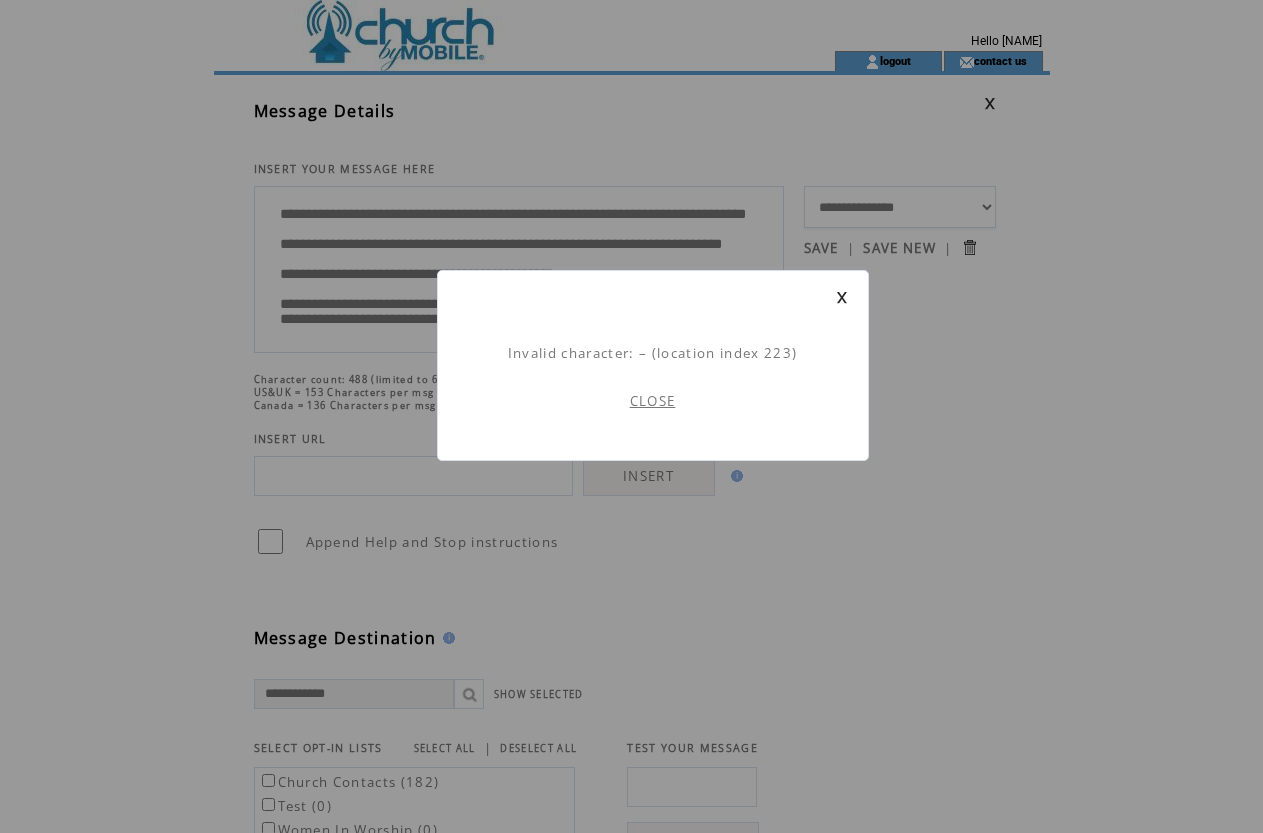 scroll, scrollTop: 1, scrollLeft: 0, axis: vertical 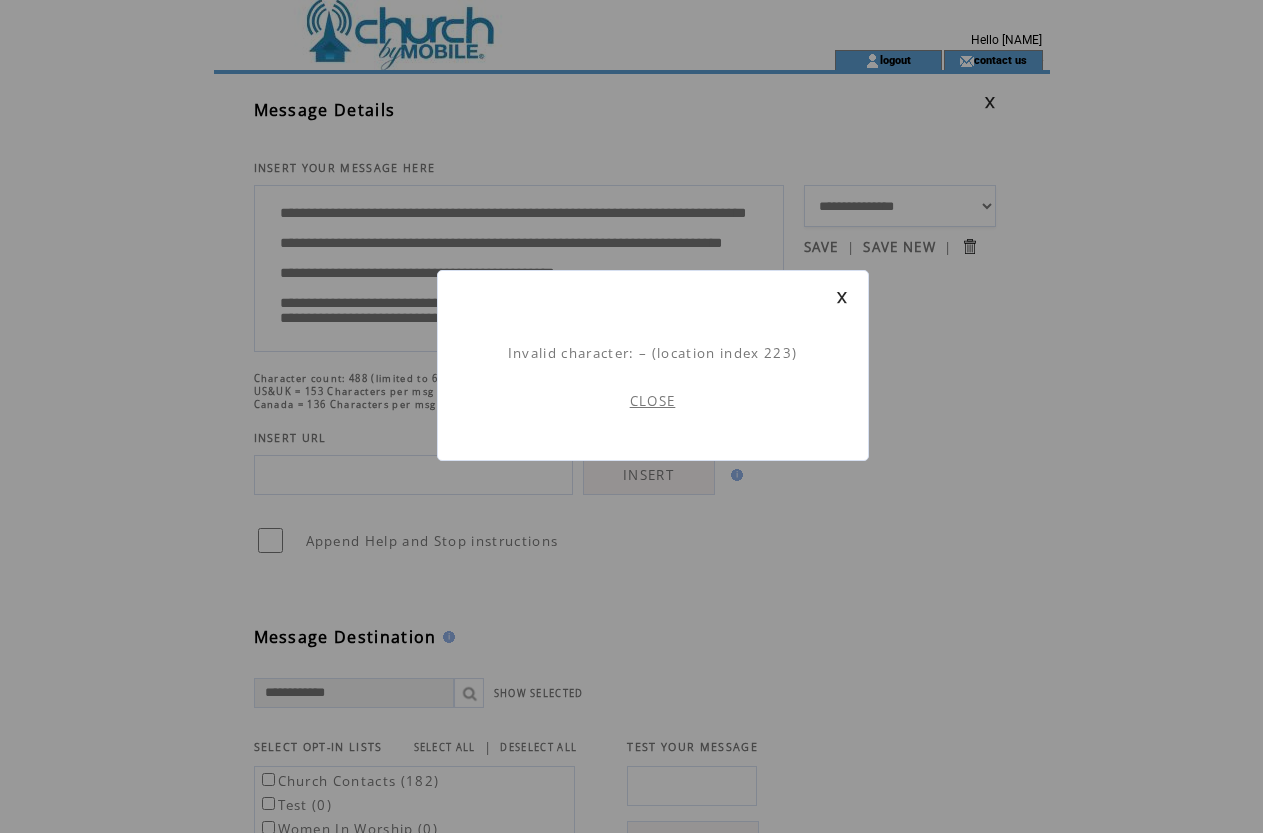 click on "CLOSE" at bounding box center (653, 401) 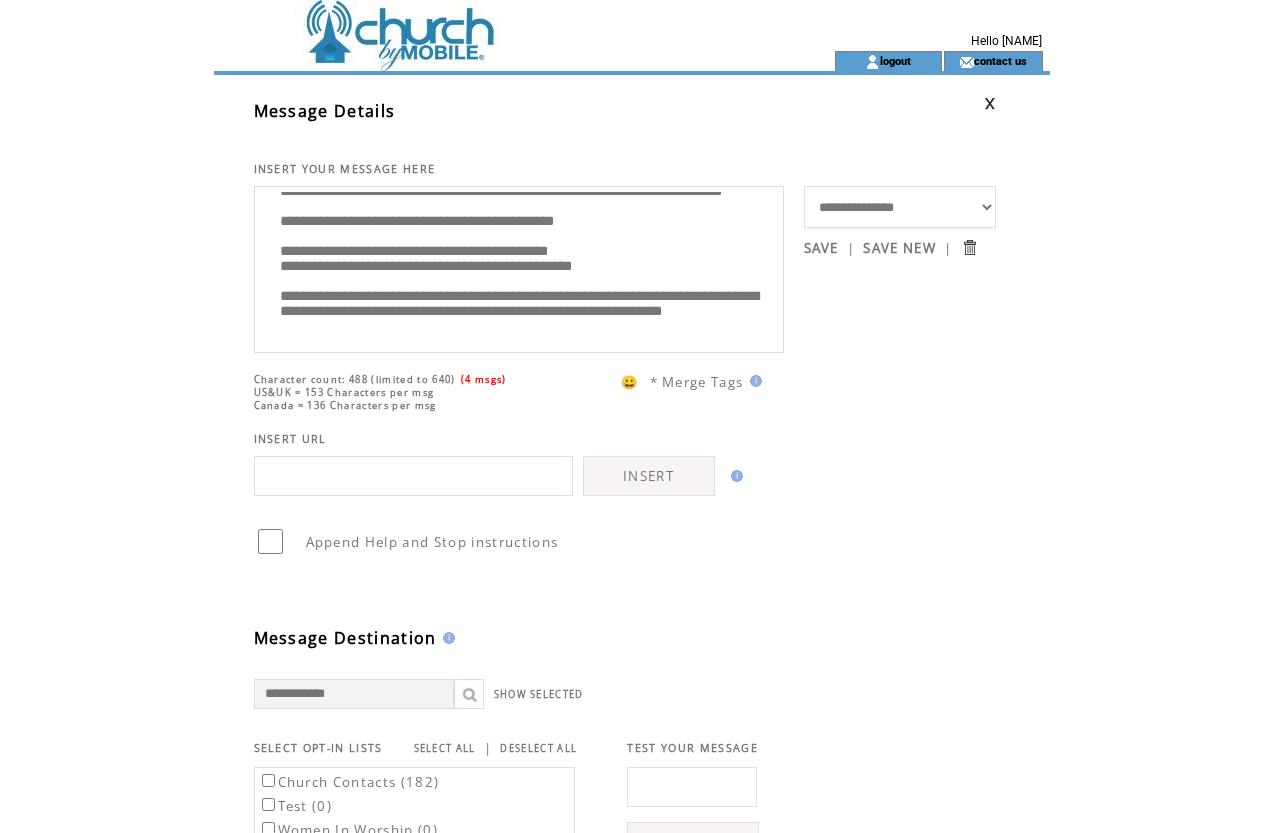 scroll, scrollTop: 100, scrollLeft: 0, axis: vertical 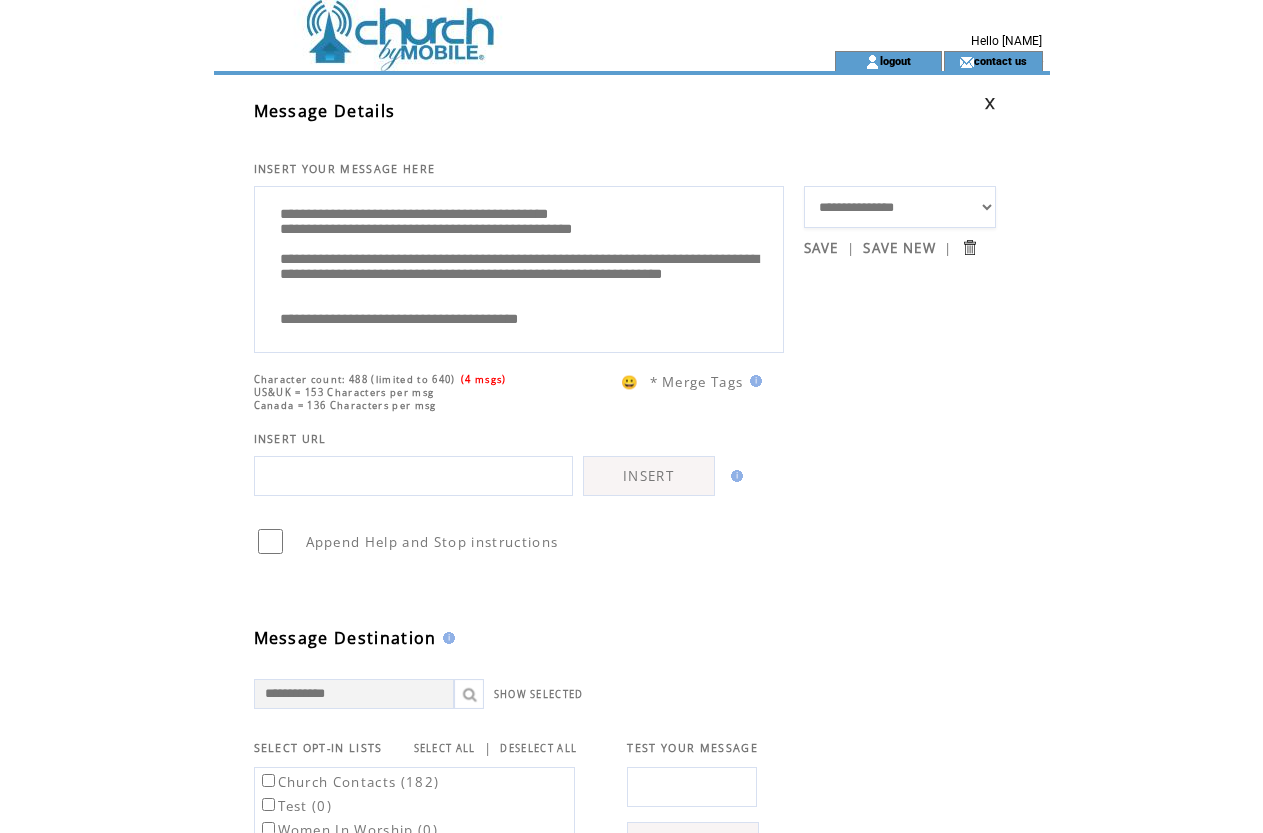 click on "**********" at bounding box center [519, 267] 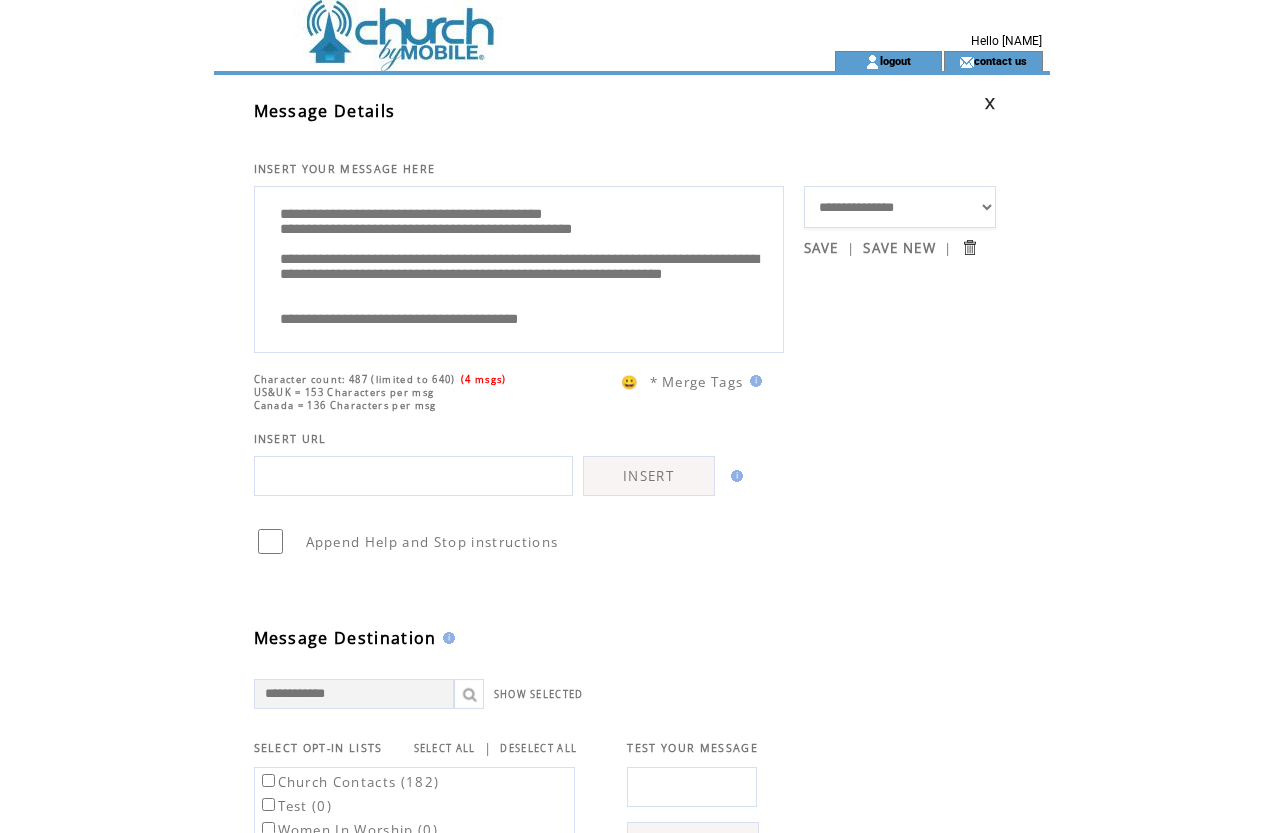 click on "**********" at bounding box center [519, 267] 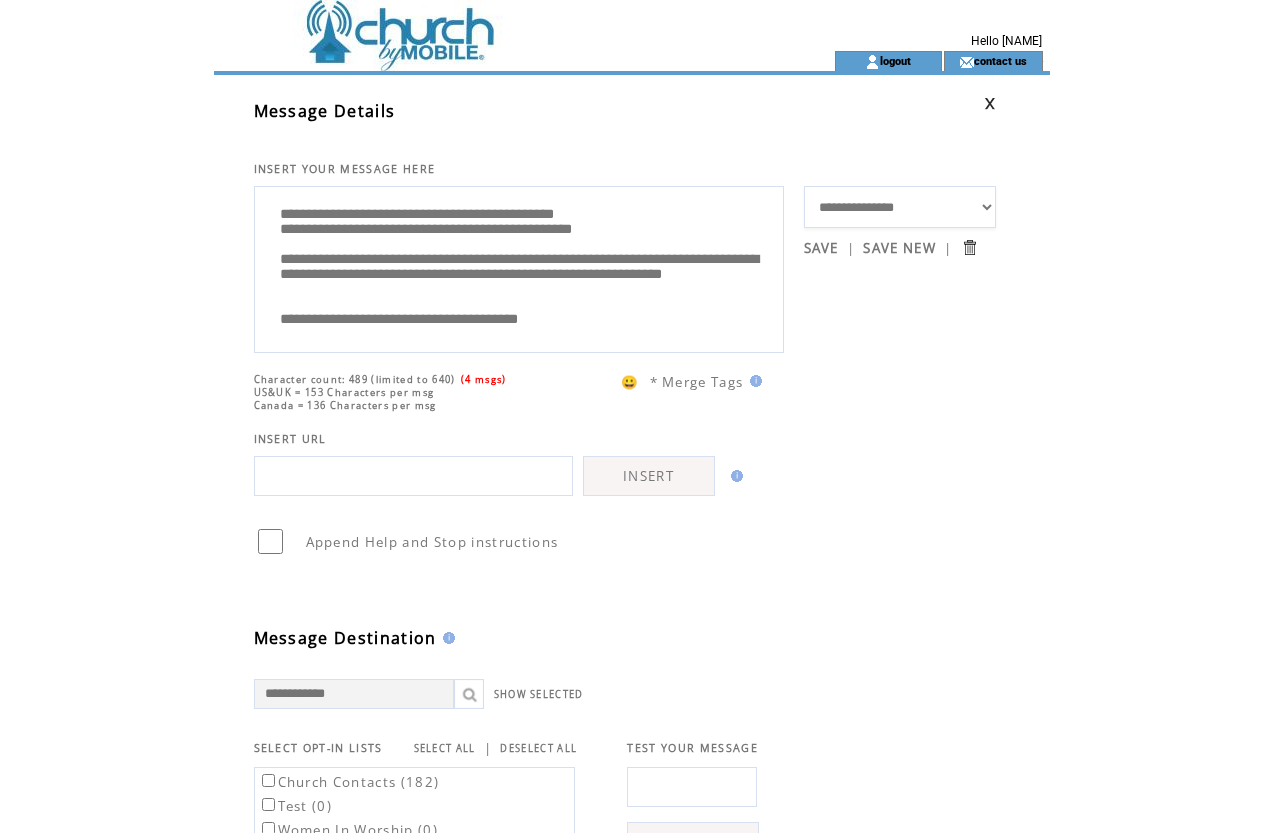 click on "**********" at bounding box center (519, 267) 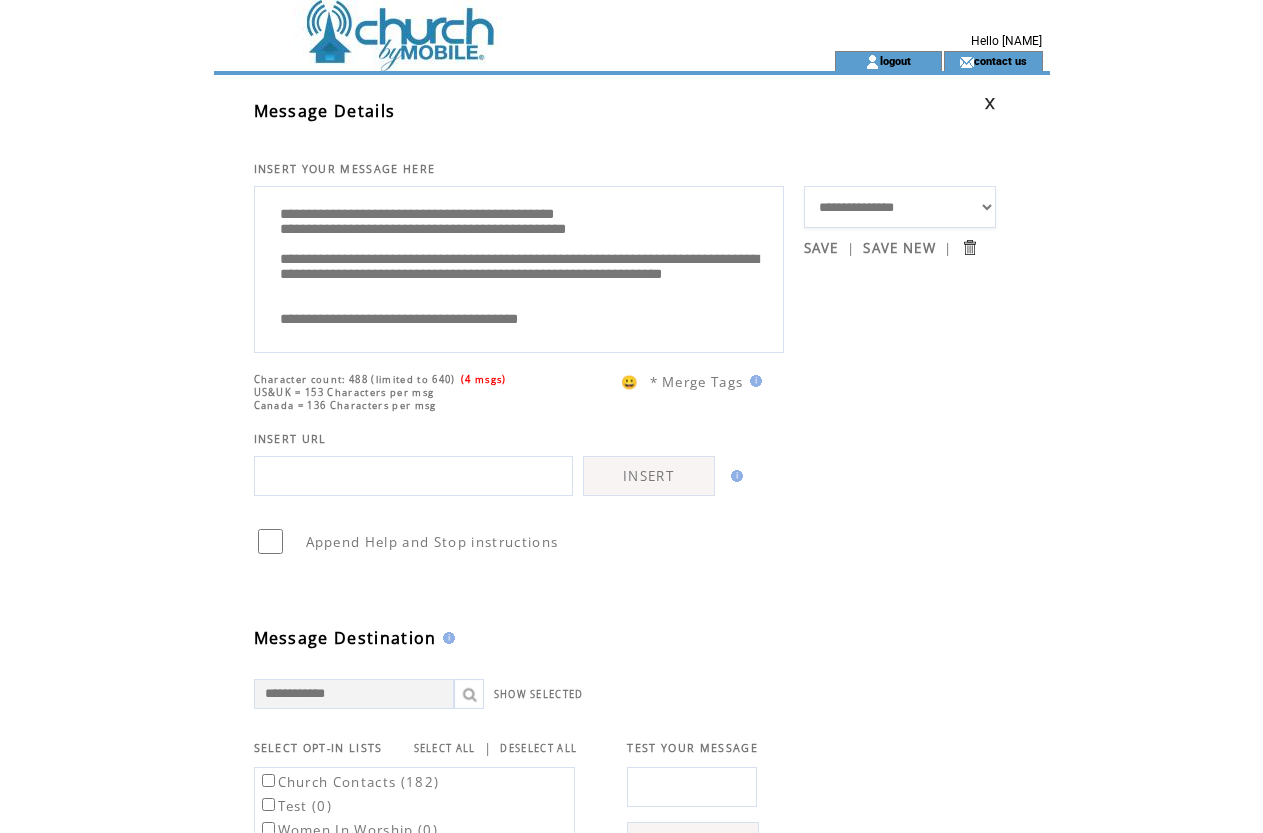 click on "**********" at bounding box center (519, 267) 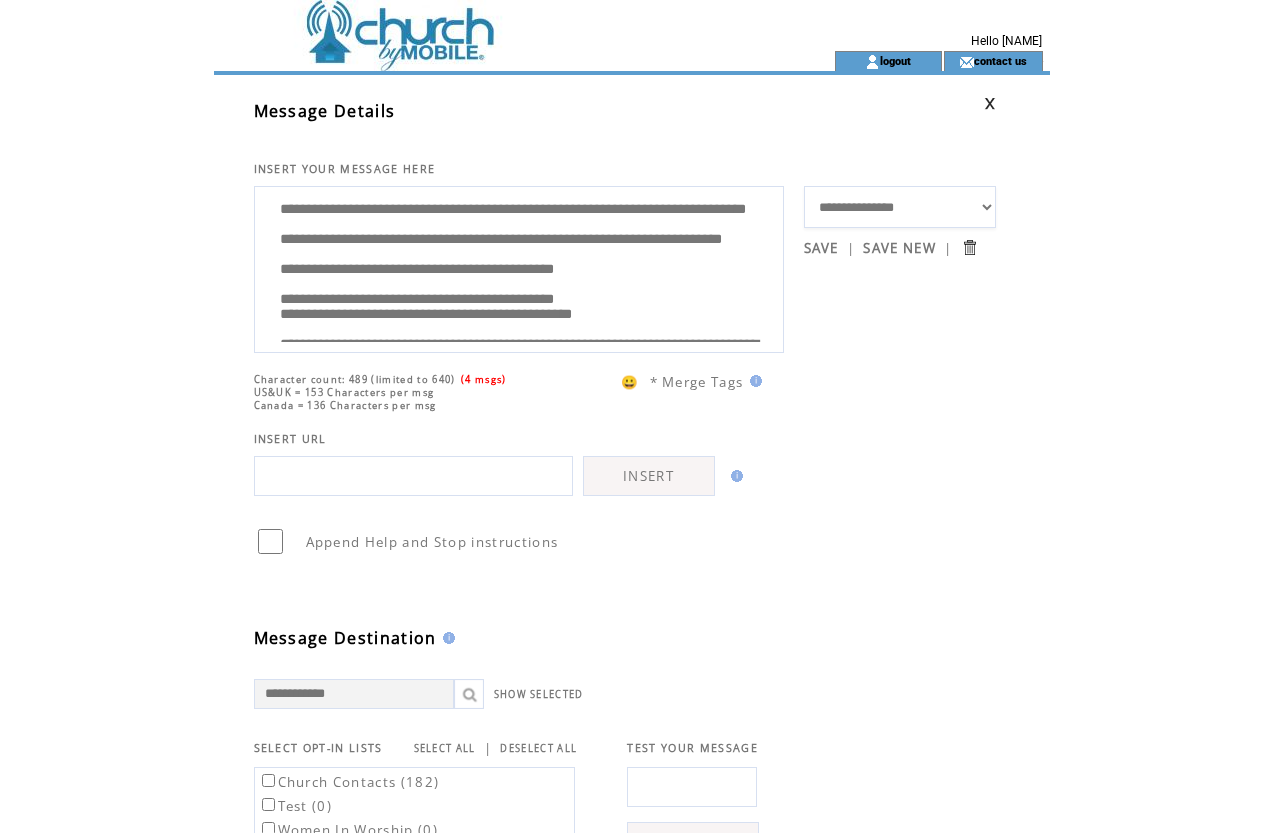 scroll, scrollTop: 0, scrollLeft: 0, axis: both 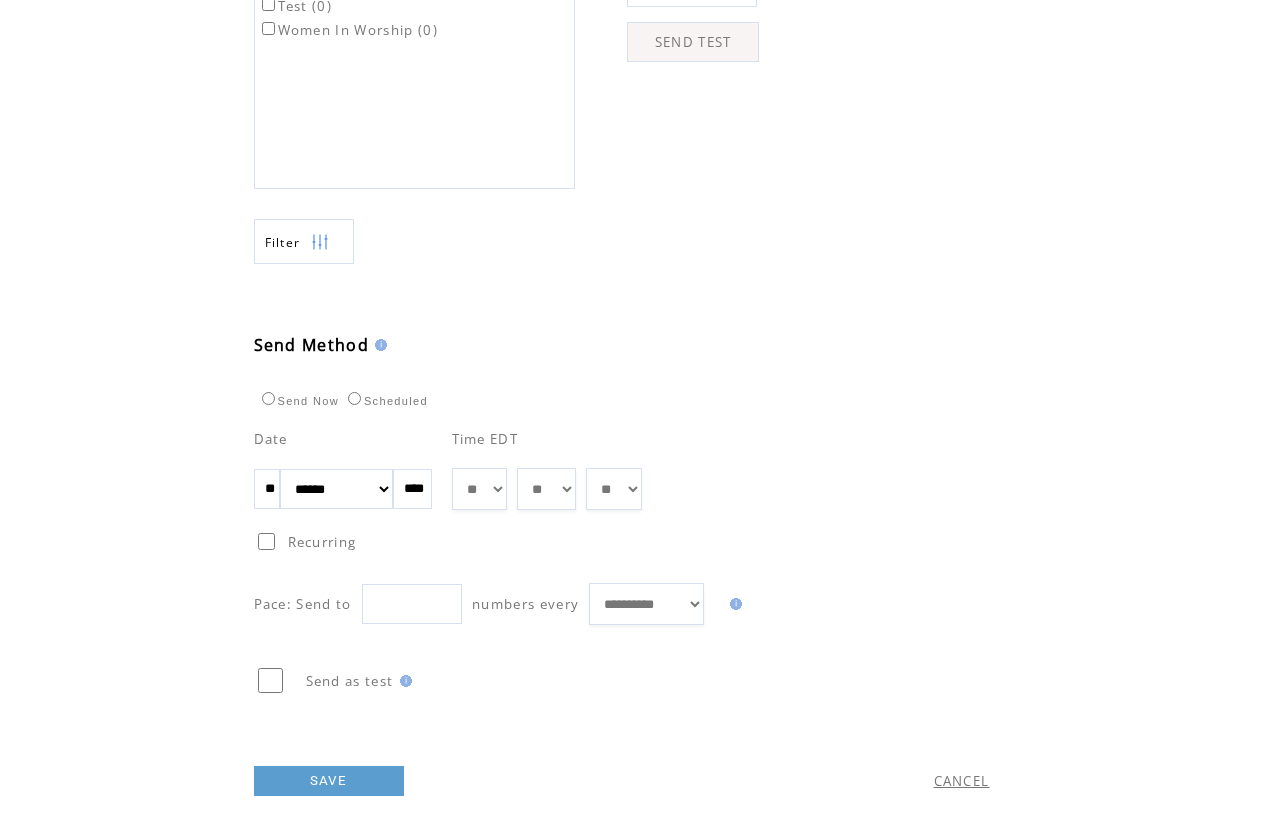 type on "**********" 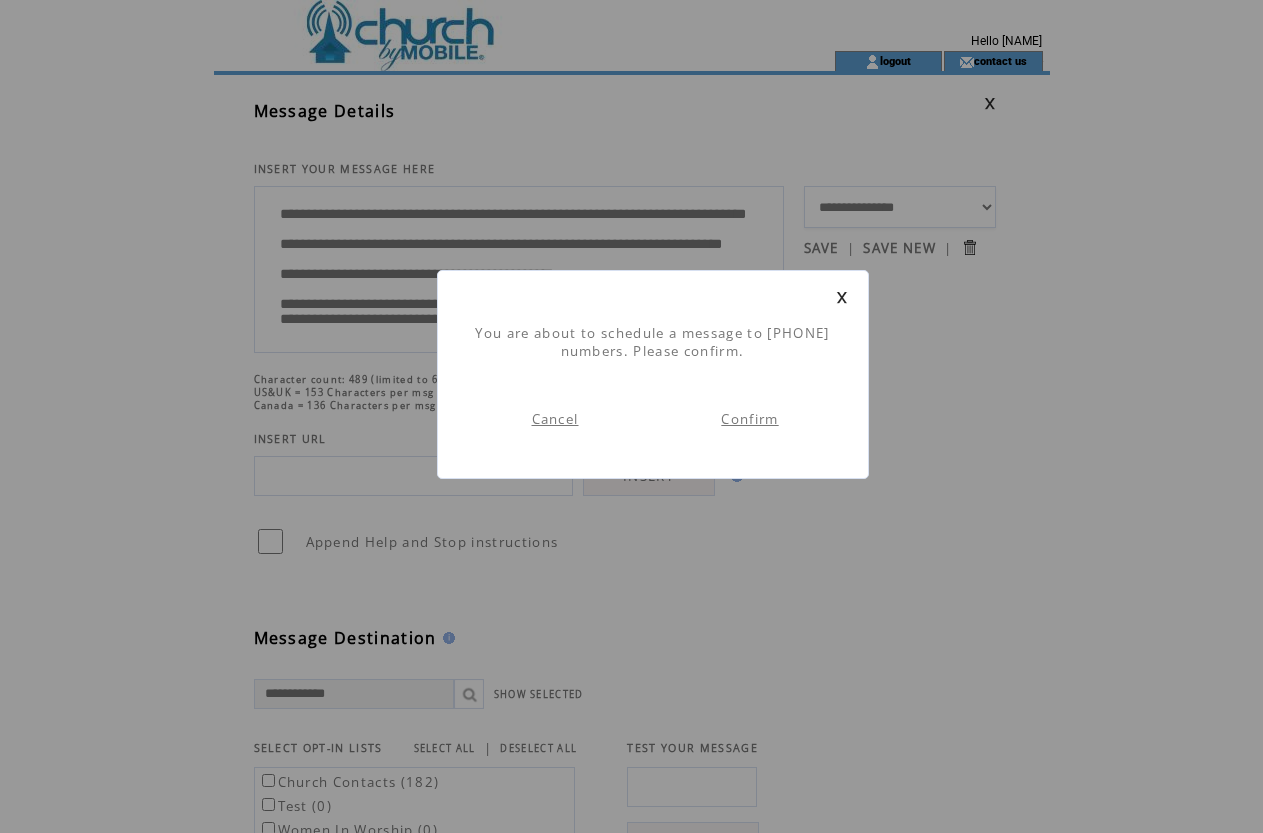 scroll, scrollTop: 1, scrollLeft: 0, axis: vertical 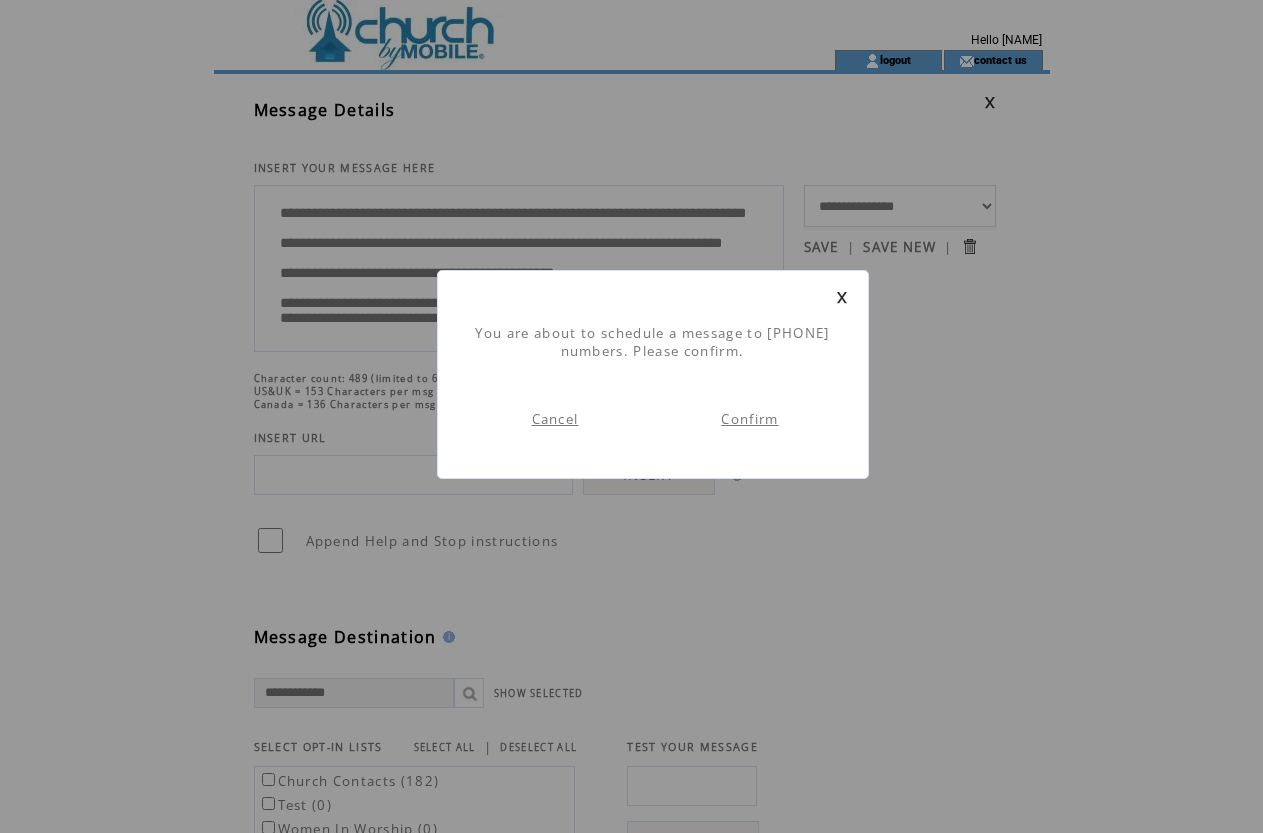 click on "Confirm" at bounding box center (749, 419) 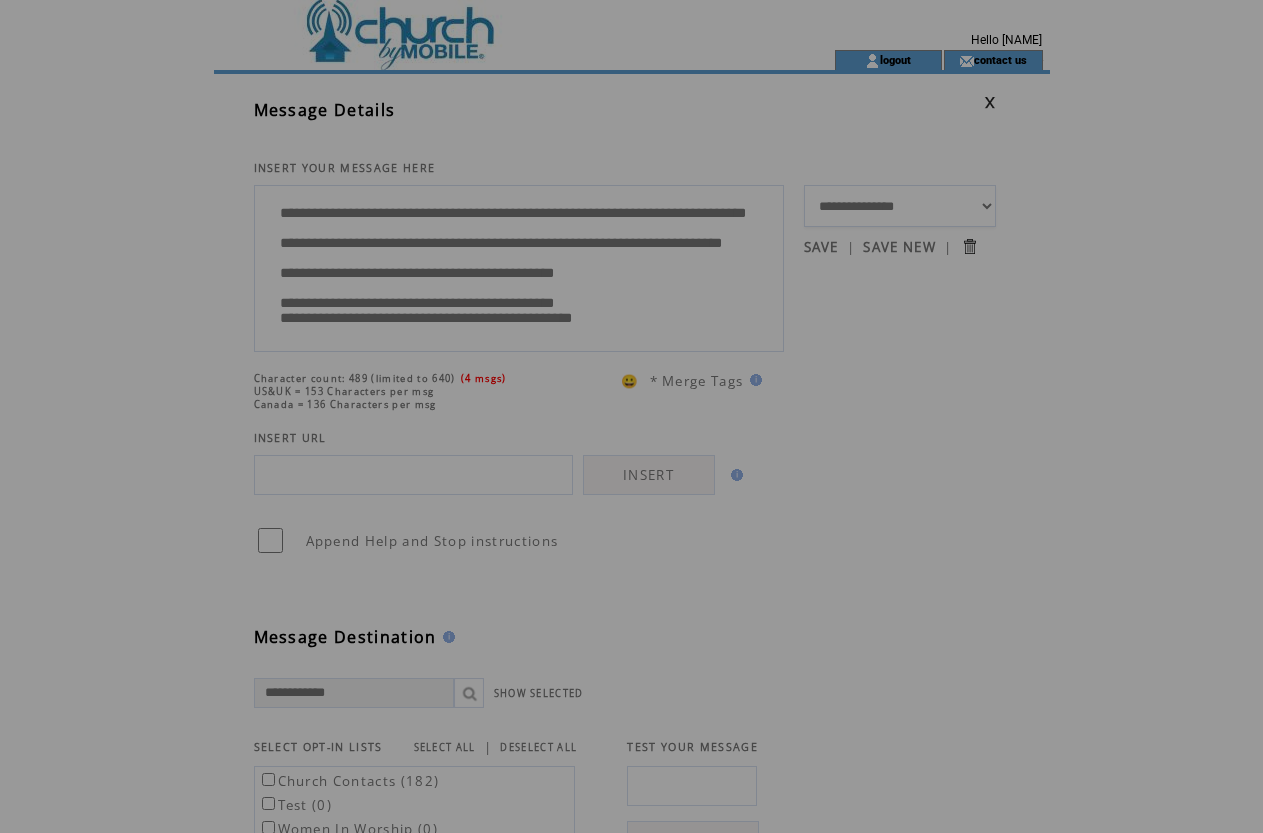 scroll, scrollTop: 0, scrollLeft: 0, axis: both 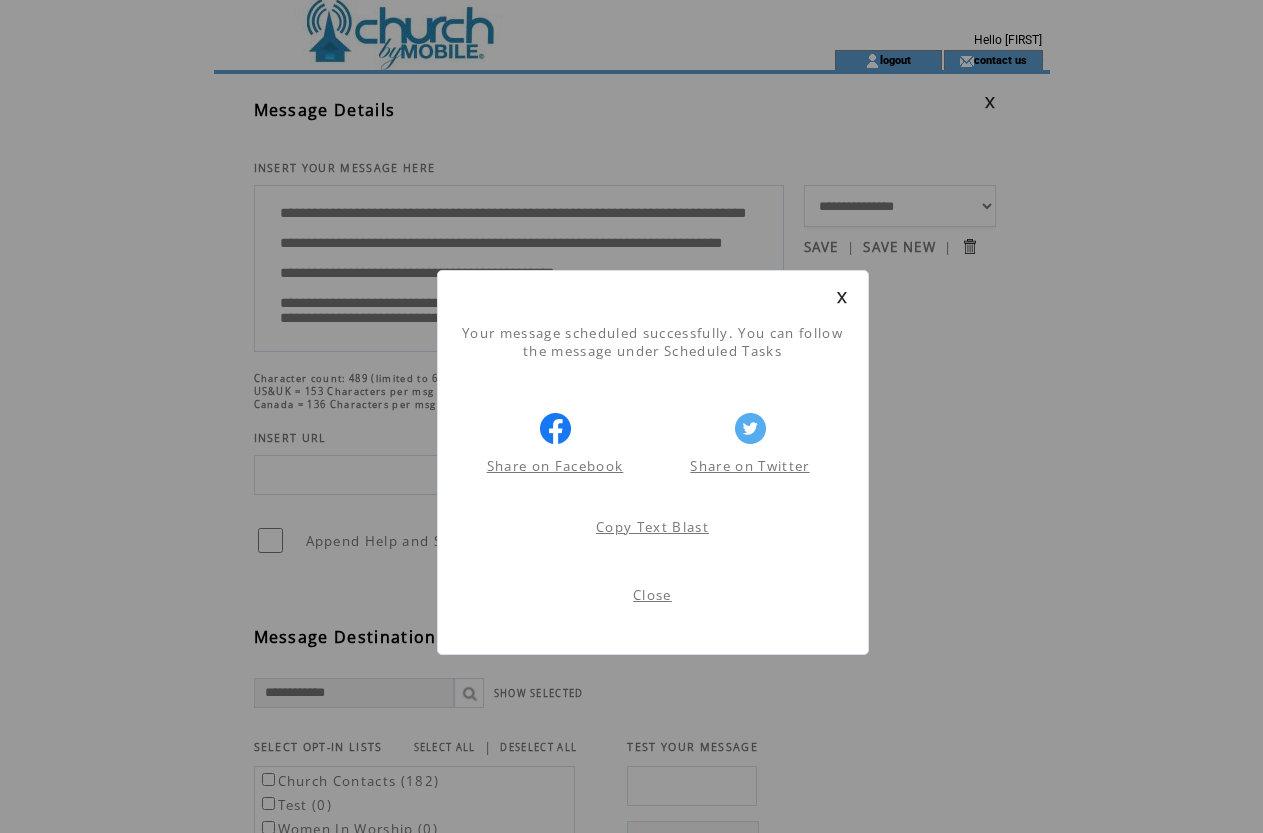 click on "Close" at bounding box center [652, 595] 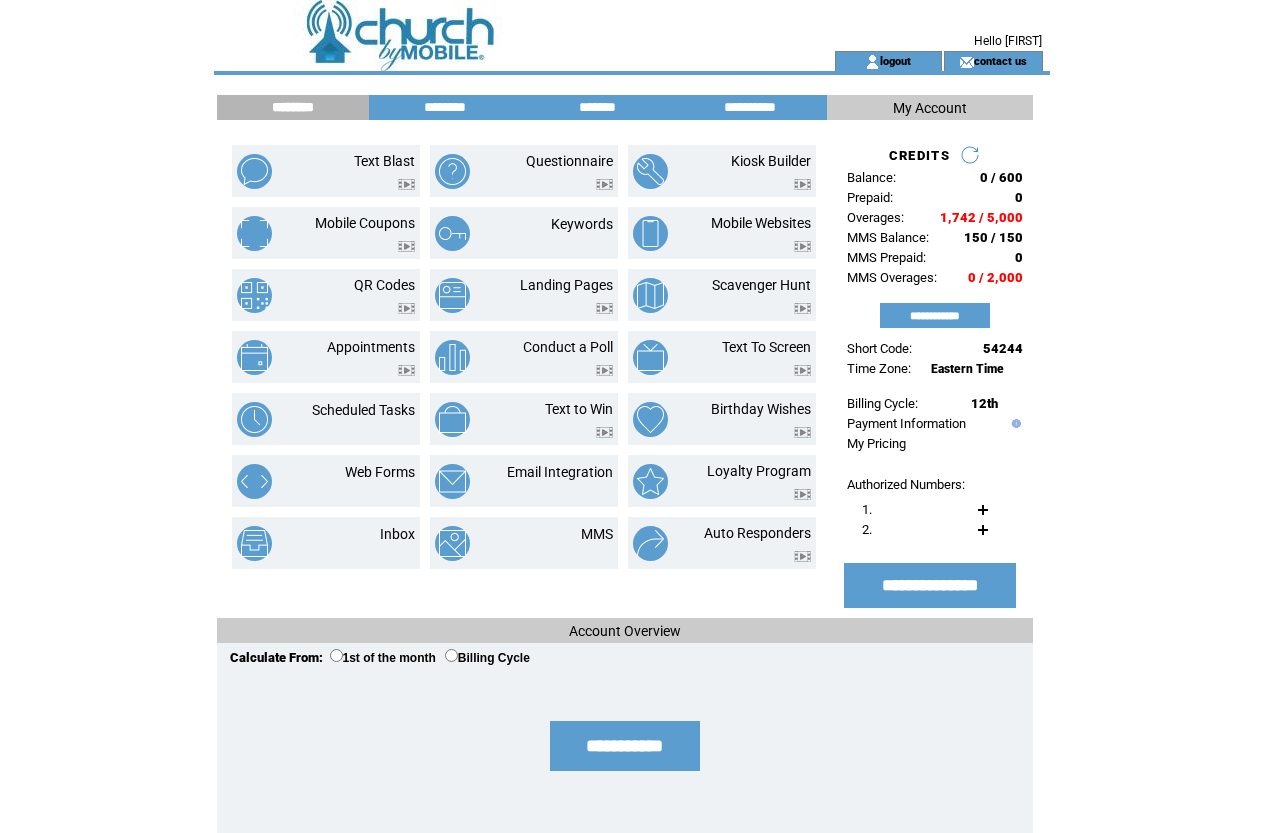 scroll, scrollTop: 0, scrollLeft: 0, axis: both 